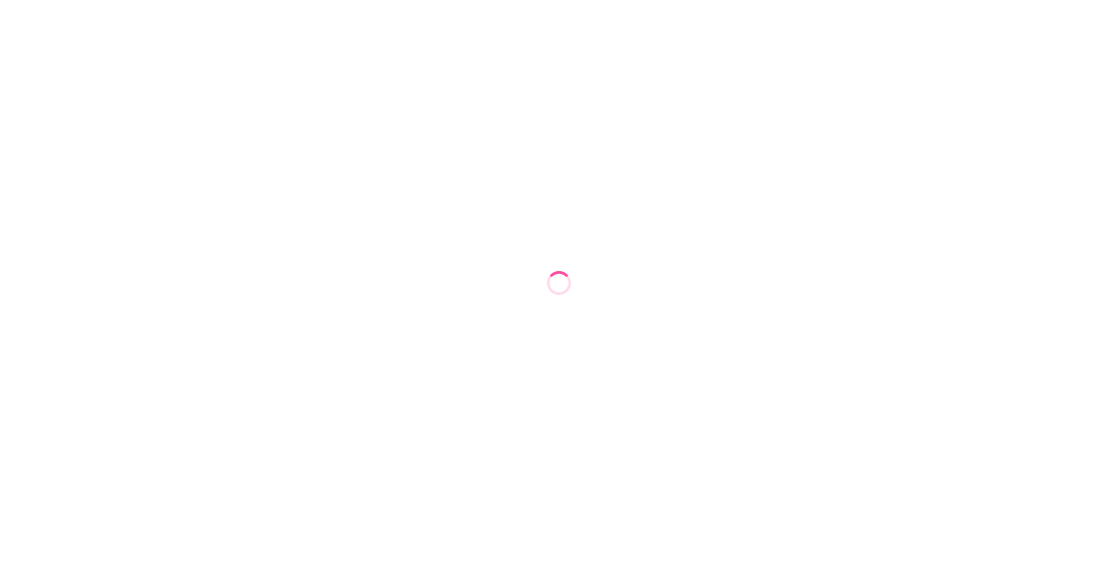 scroll, scrollTop: 0, scrollLeft: 0, axis: both 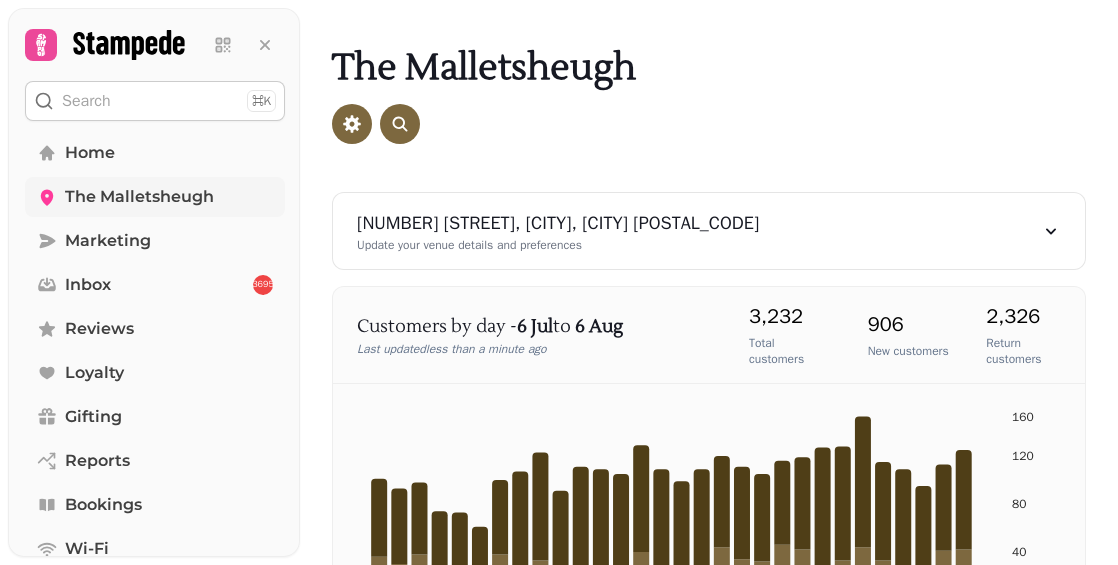 click on "The Malletsheugh" at bounding box center [139, 197] 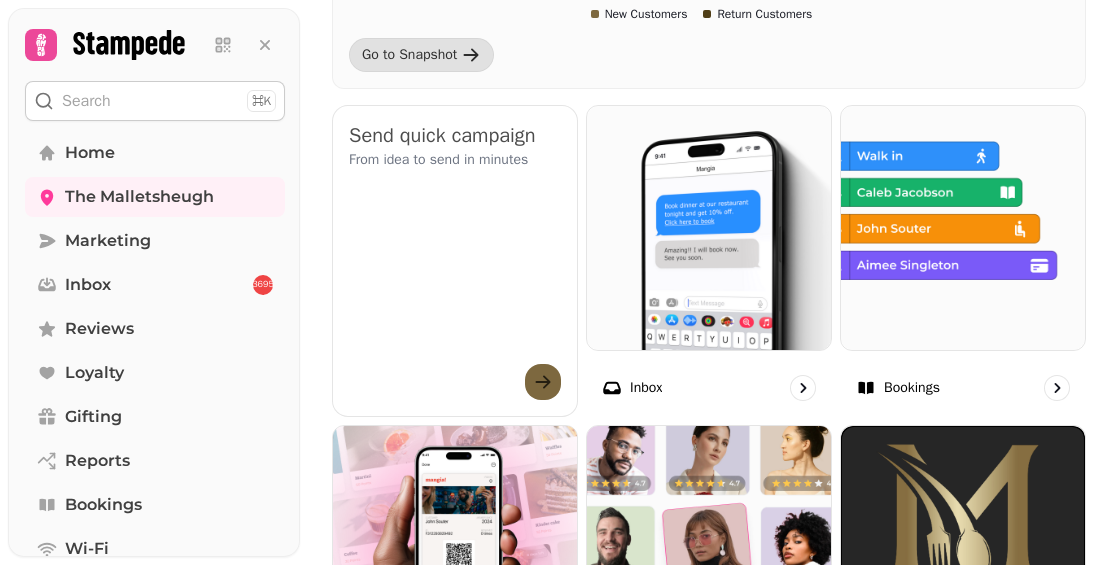 scroll, scrollTop: 633, scrollLeft: 0, axis: vertical 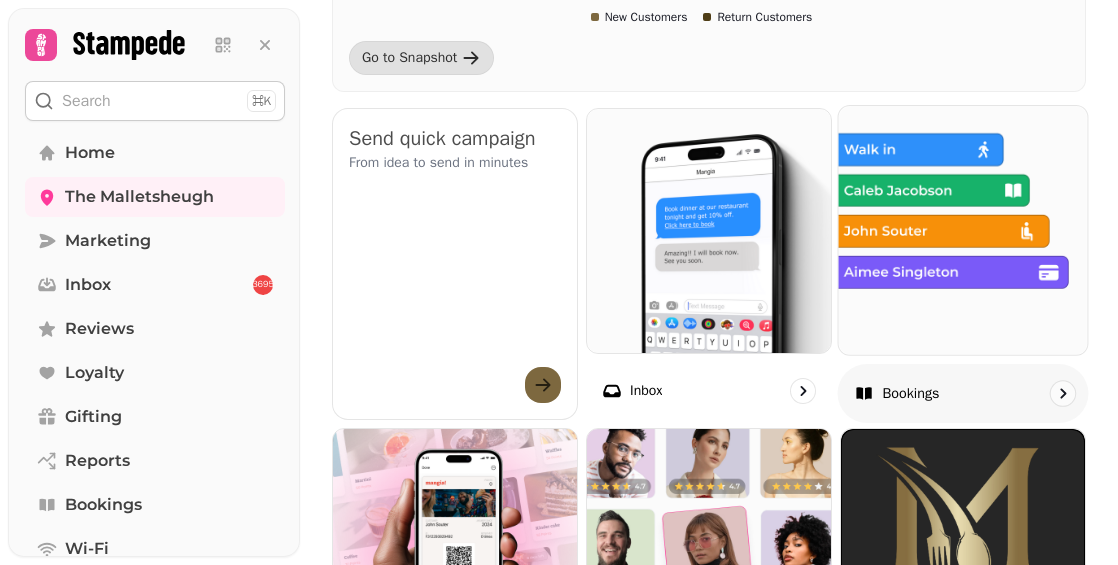 click on "Bookings" at bounding box center (963, 393) 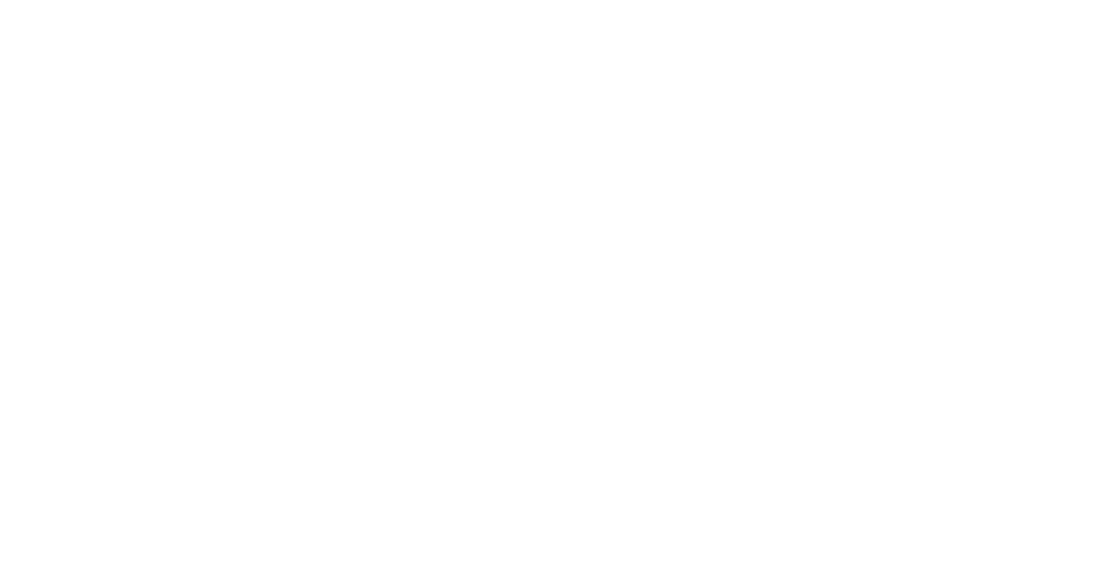 scroll, scrollTop: 0, scrollLeft: 0, axis: both 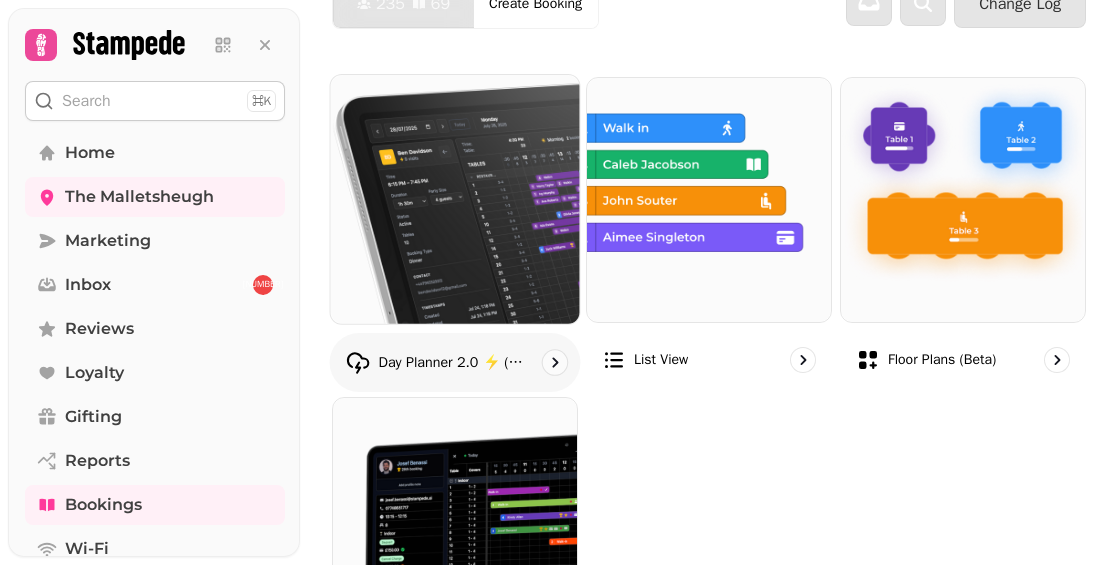 click at bounding box center (455, 199) 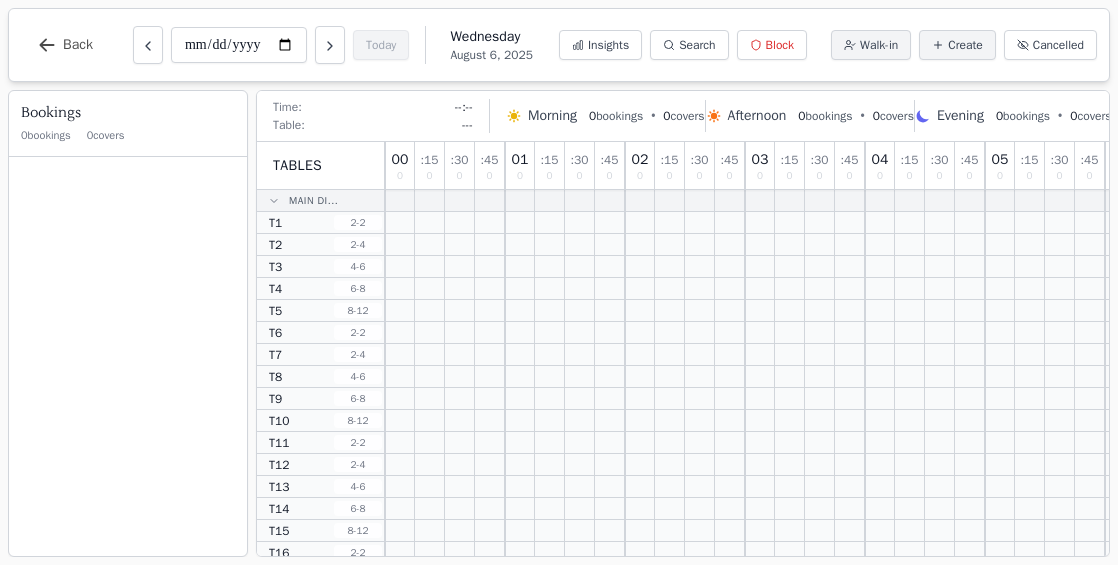 scroll, scrollTop: 0, scrollLeft: 0, axis: both 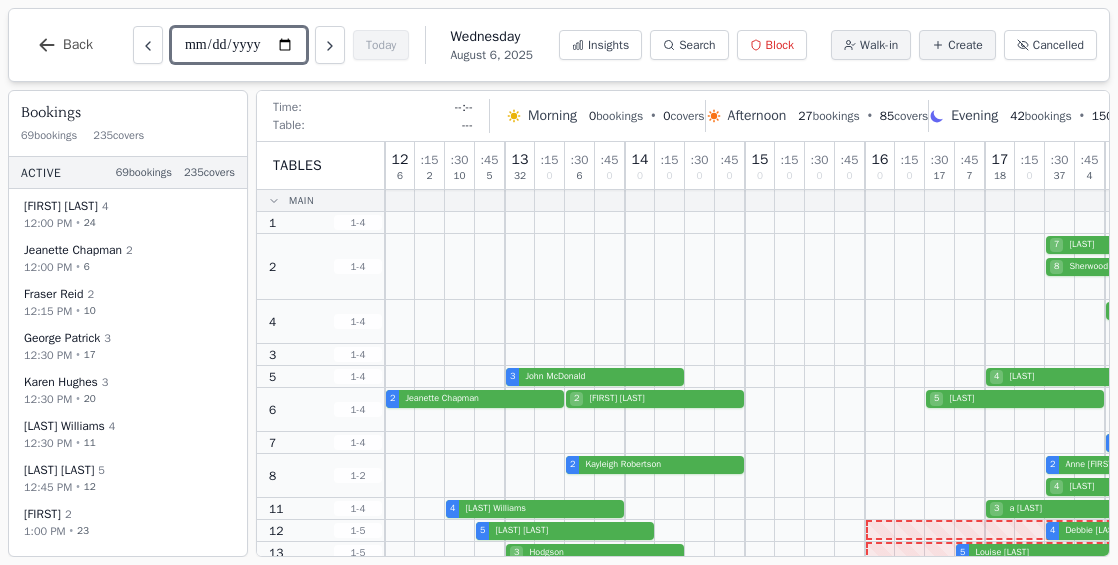 click on "**********" at bounding box center (239, 45) 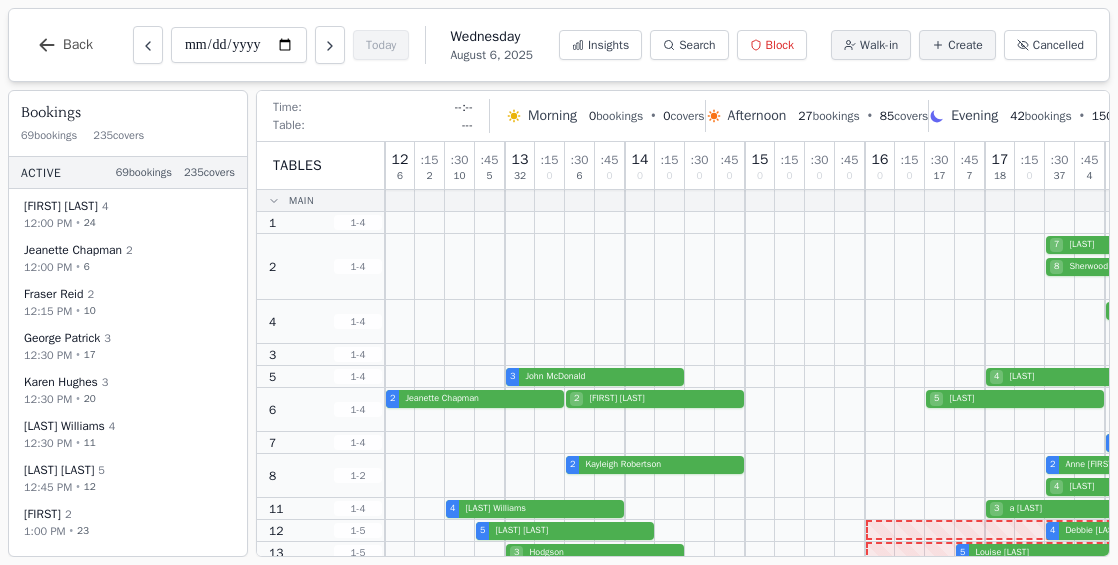 click on "Wednesday" at bounding box center (491, 37) 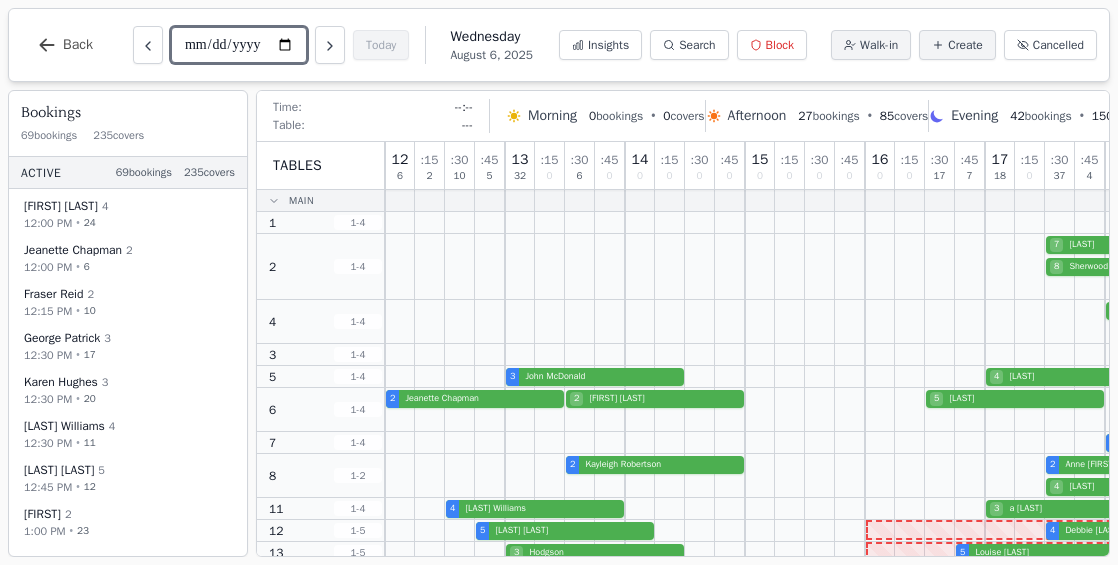 click on "**********" at bounding box center (239, 45) 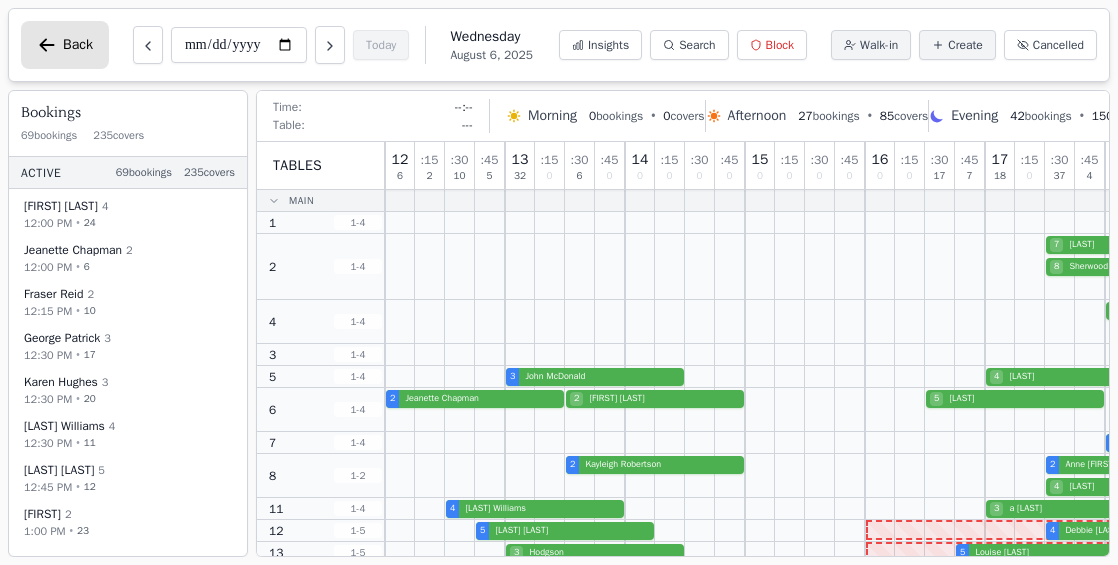 click 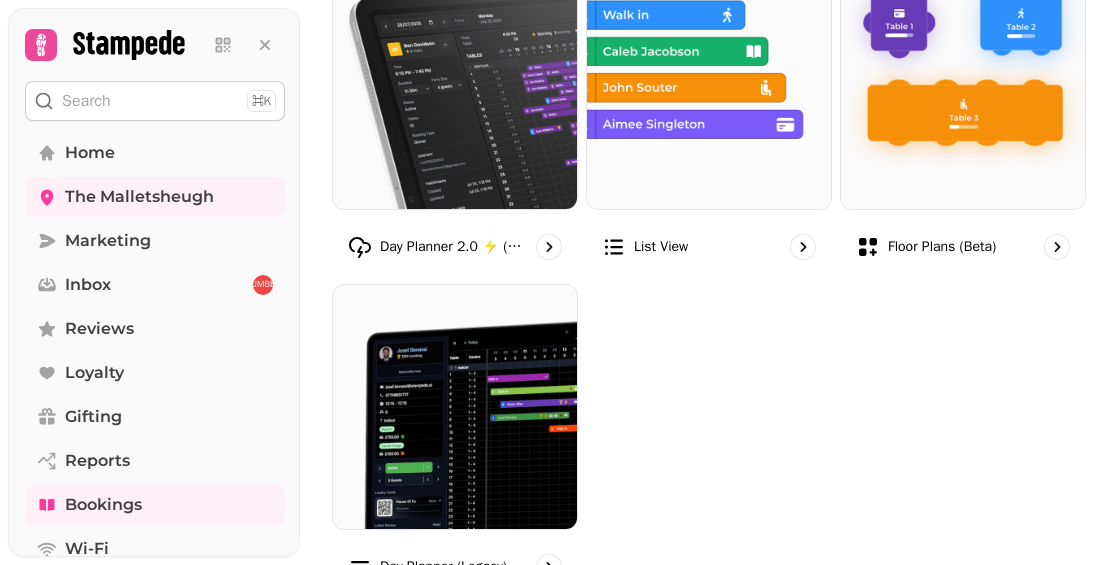 scroll, scrollTop: 269, scrollLeft: 0, axis: vertical 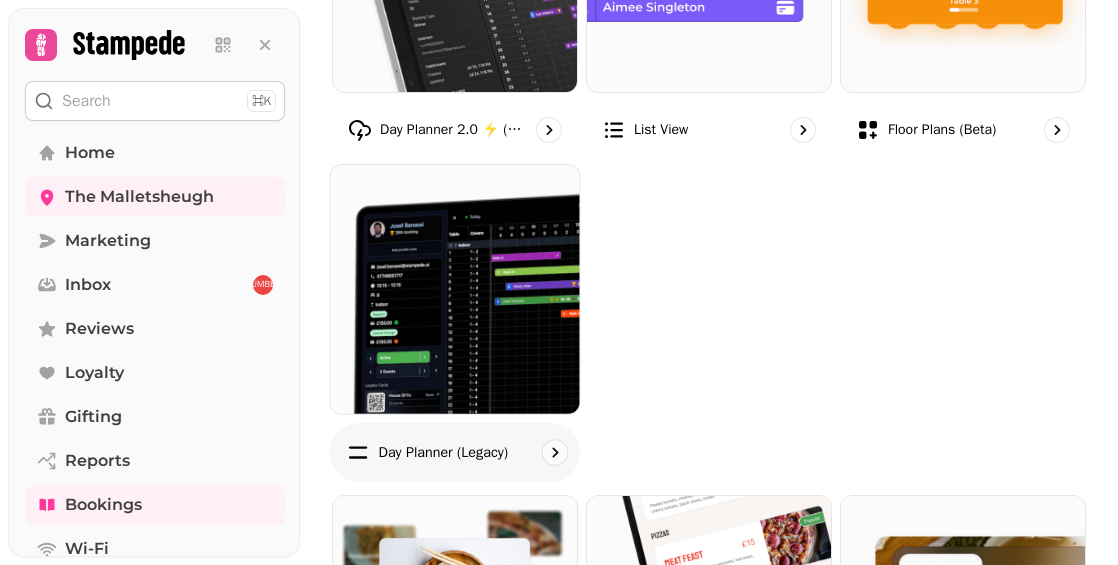 click at bounding box center [455, 289] 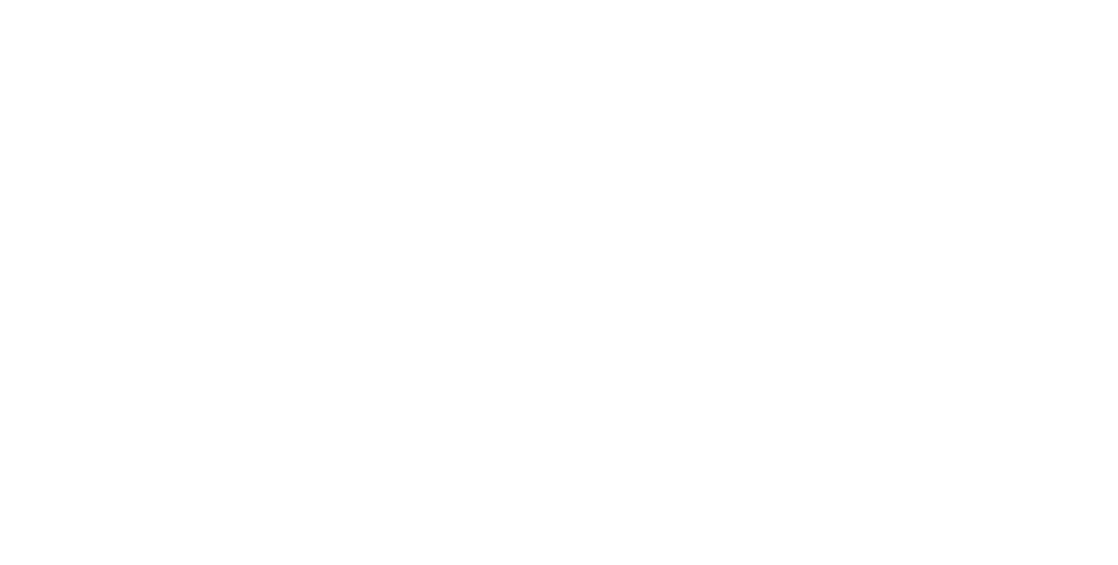 scroll, scrollTop: 0, scrollLeft: 0, axis: both 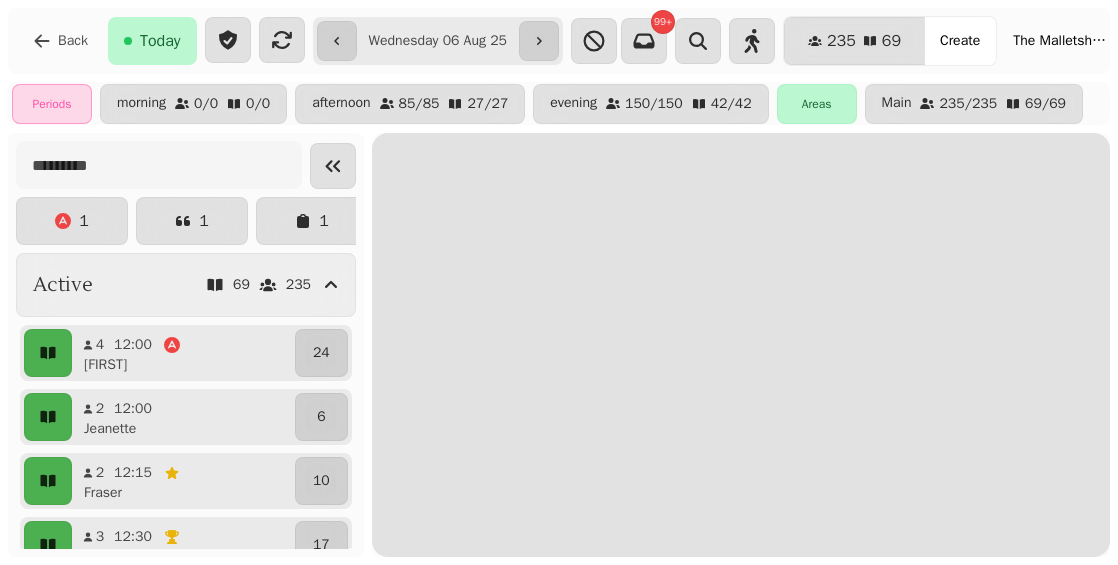 click on "**********" at bounding box center [438, 41] 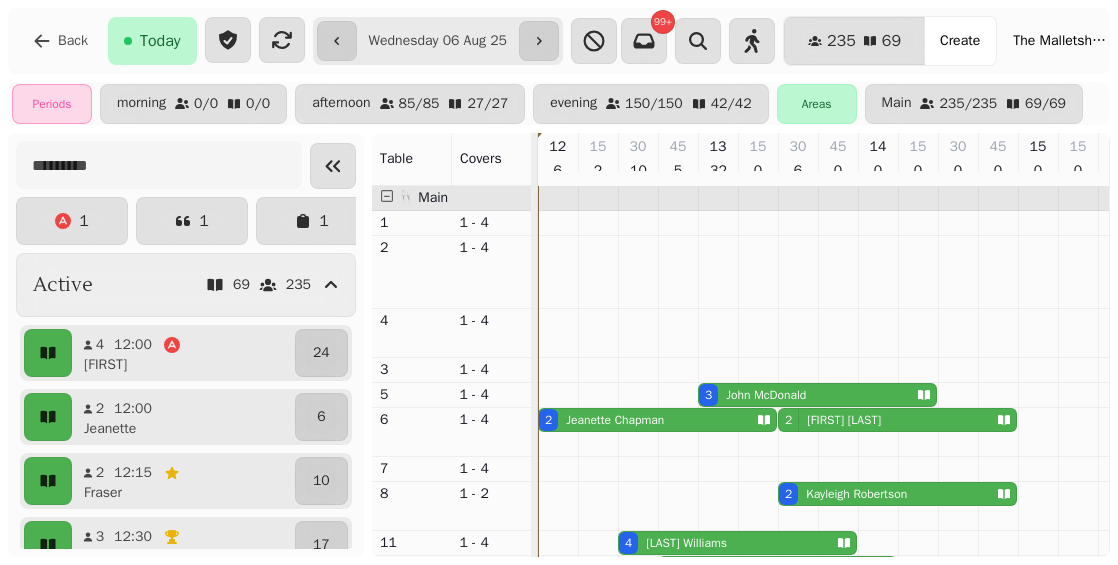 type on "**********" 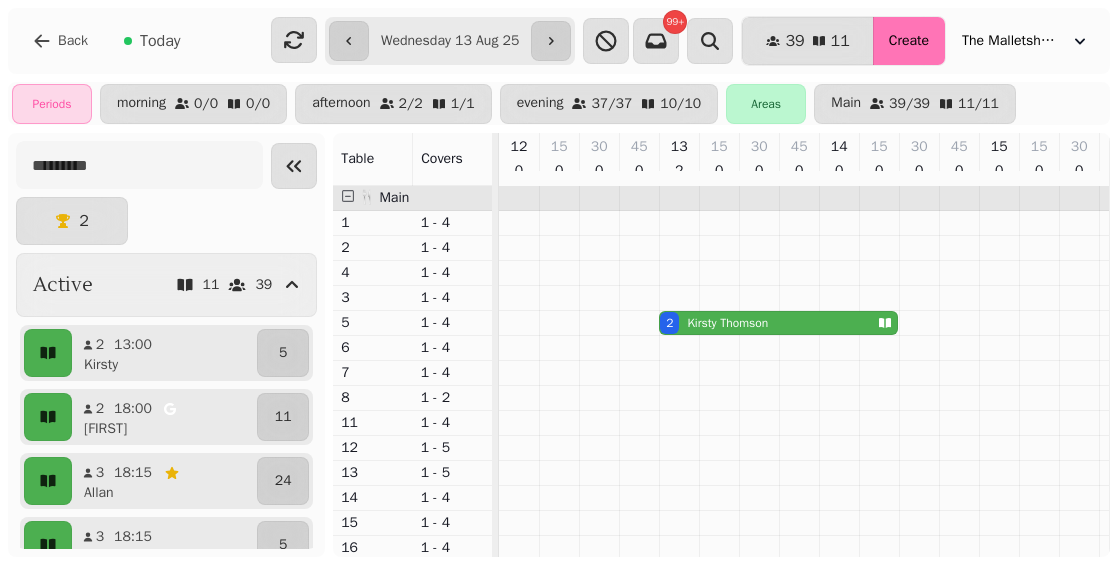 click on "Create" at bounding box center (909, 41) 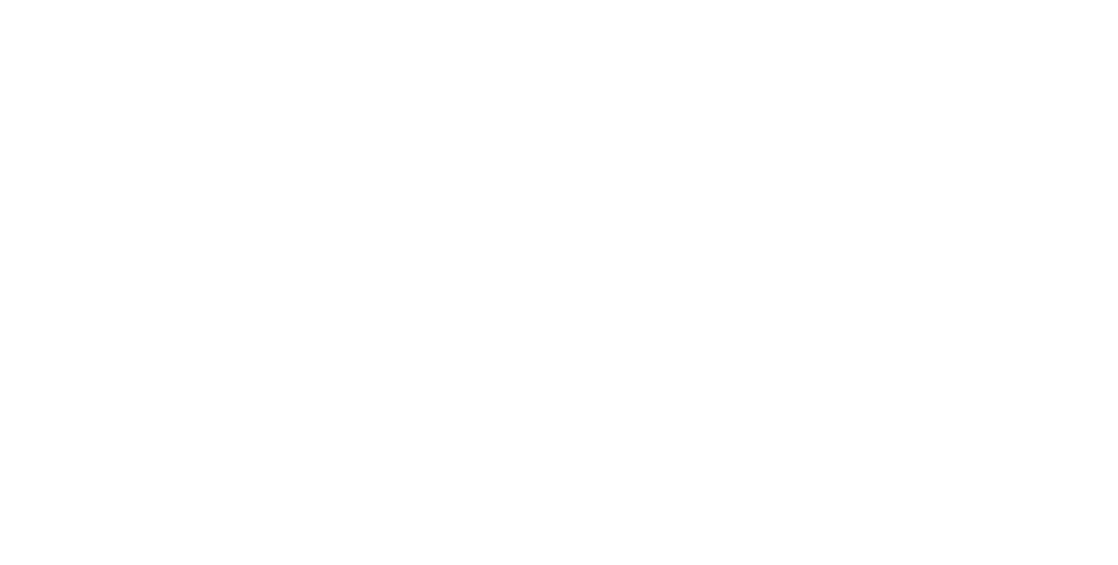 scroll, scrollTop: 0, scrollLeft: 0, axis: both 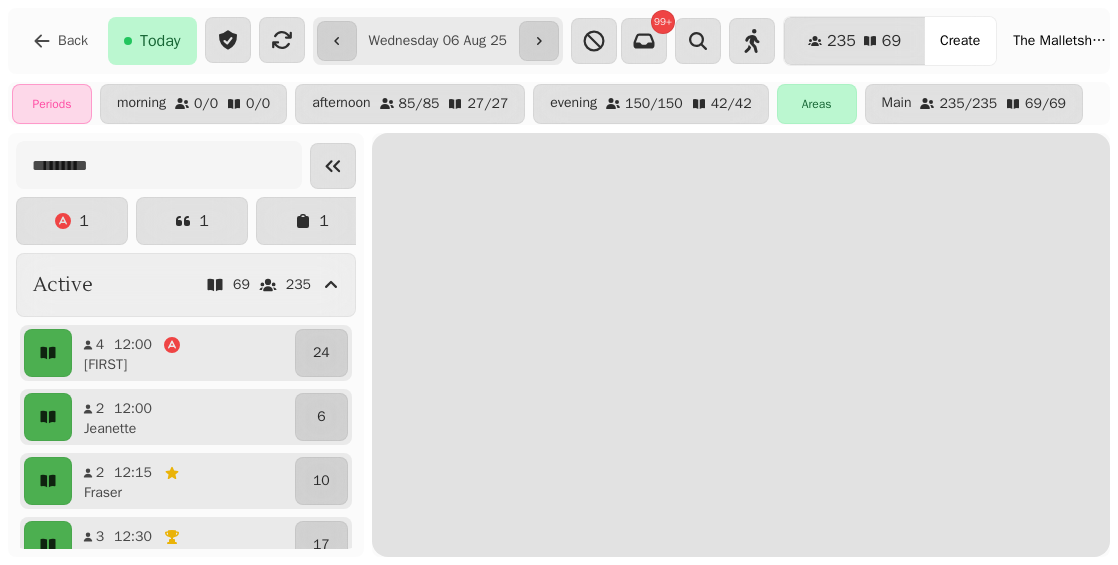 click on "**********" at bounding box center [438, 41] 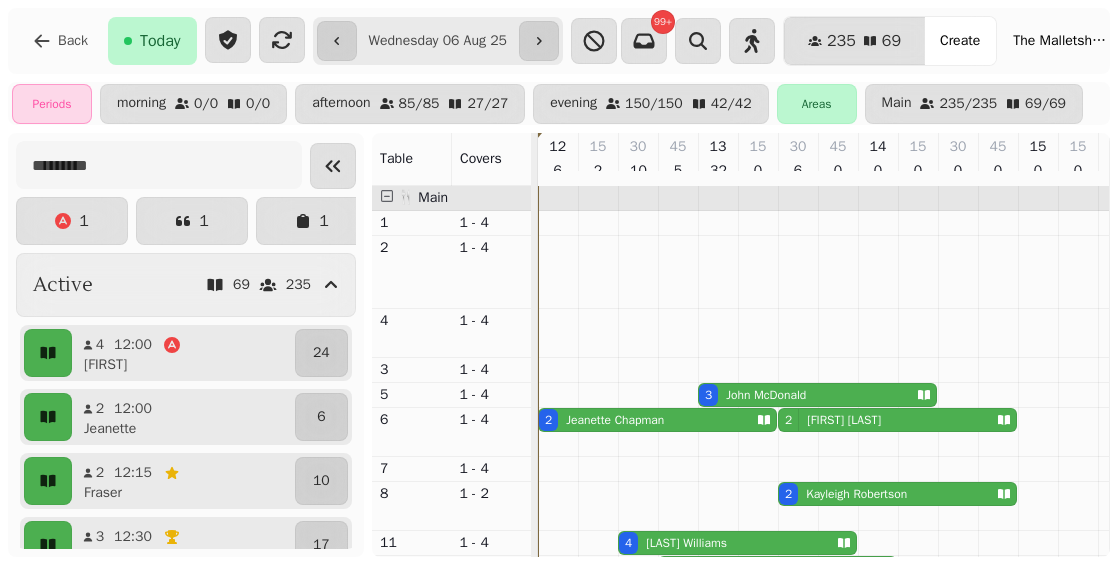 type on "**********" 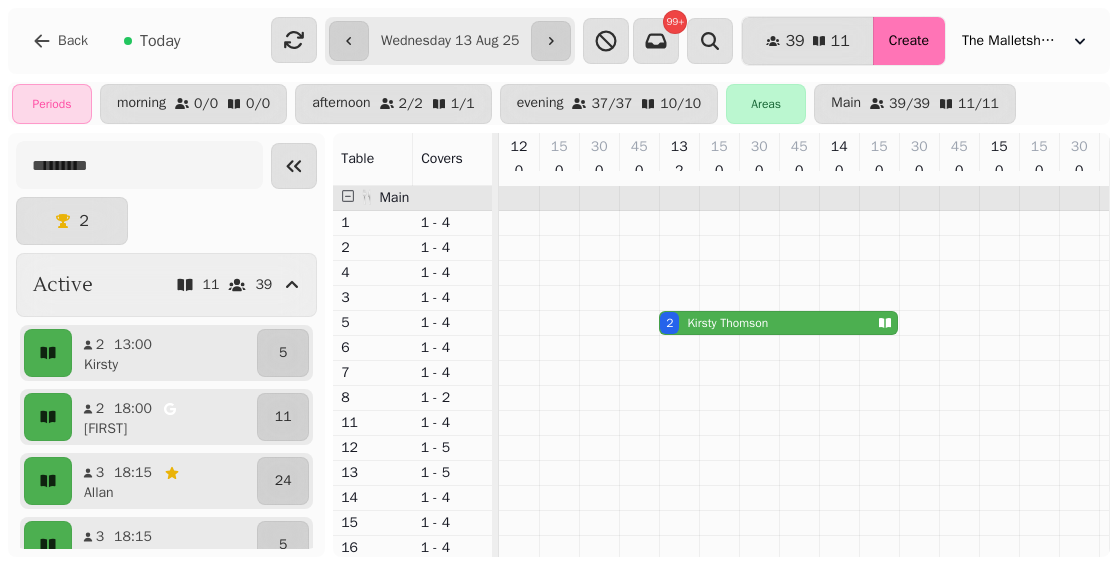 click on "Create" at bounding box center (909, 41) 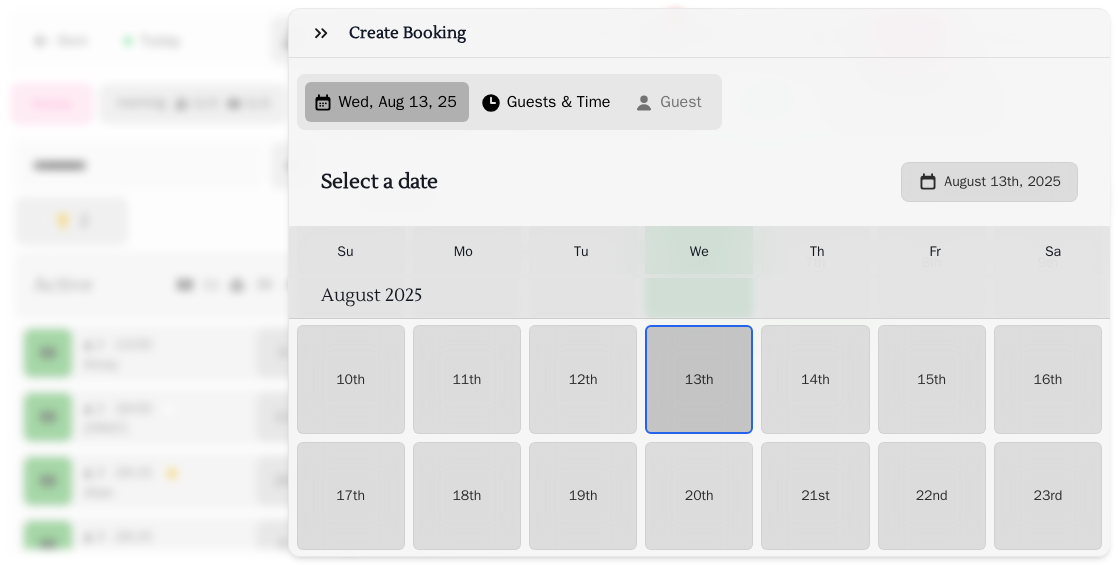 scroll, scrollTop: 238, scrollLeft: 0, axis: vertical 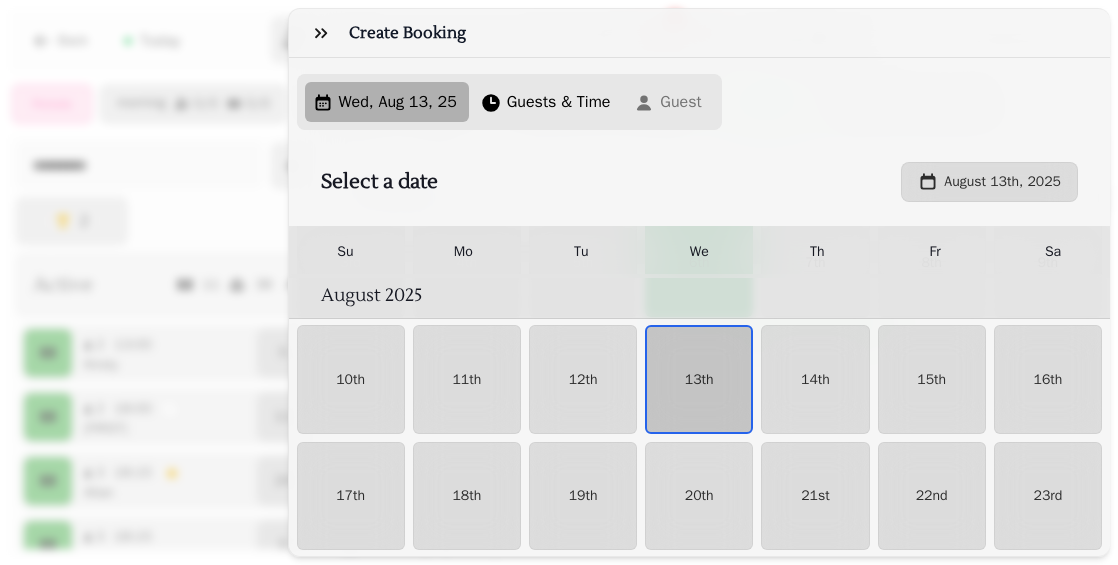 click on "Wed, Aug 13, 25" at bounding box center [398, 102] 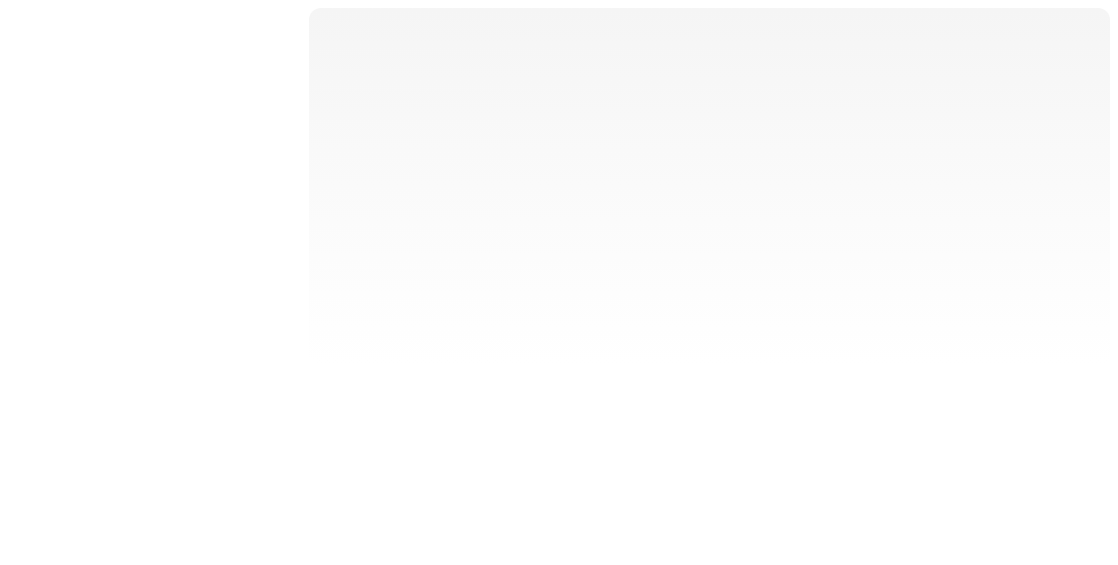 scroll, scrollTop: 0, scrollLeft: 0, axis: both 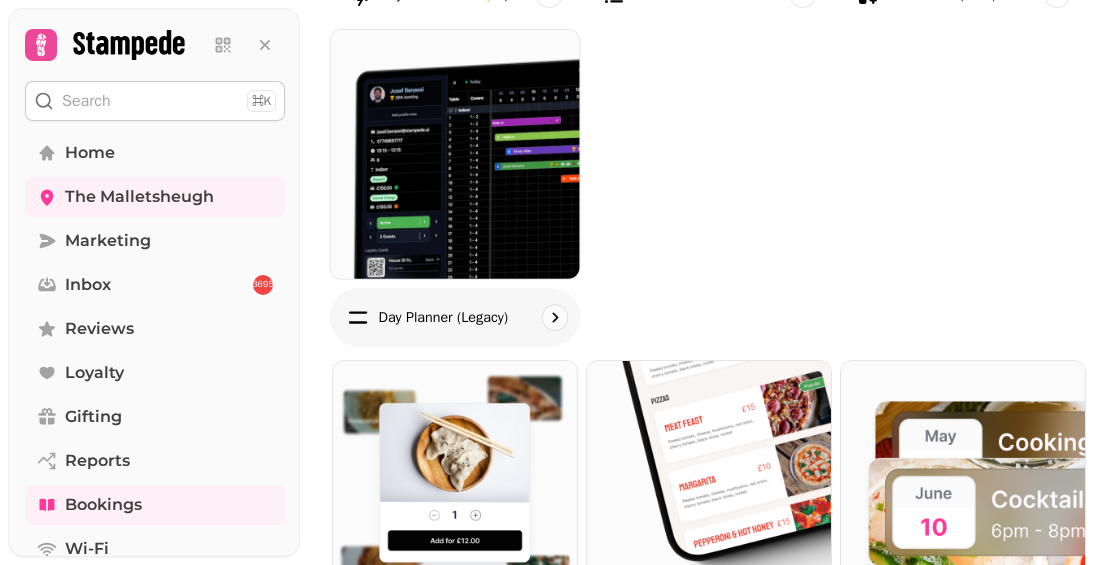 click at bounding box center (455, 154) 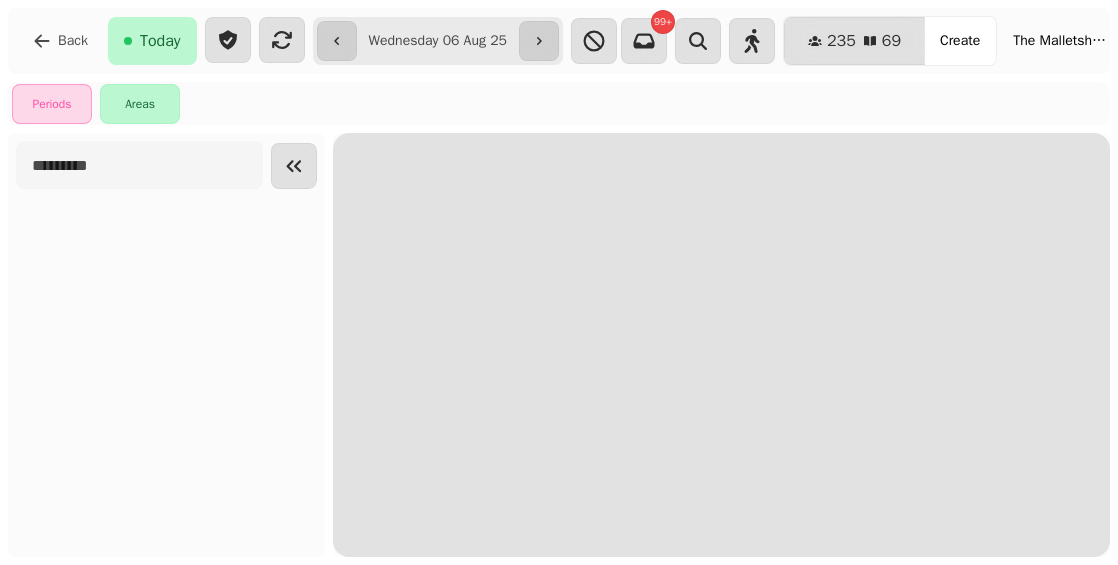 scroll, scrollTop: 0, scrollLeft: 0, axis: both 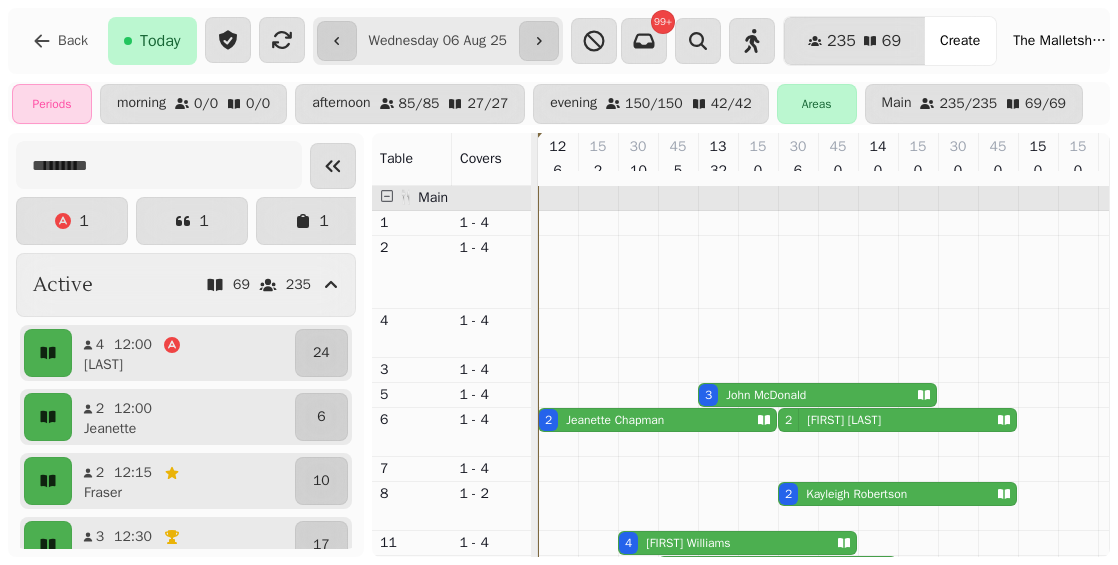 click on "**********" at bounding box center [438, 41] 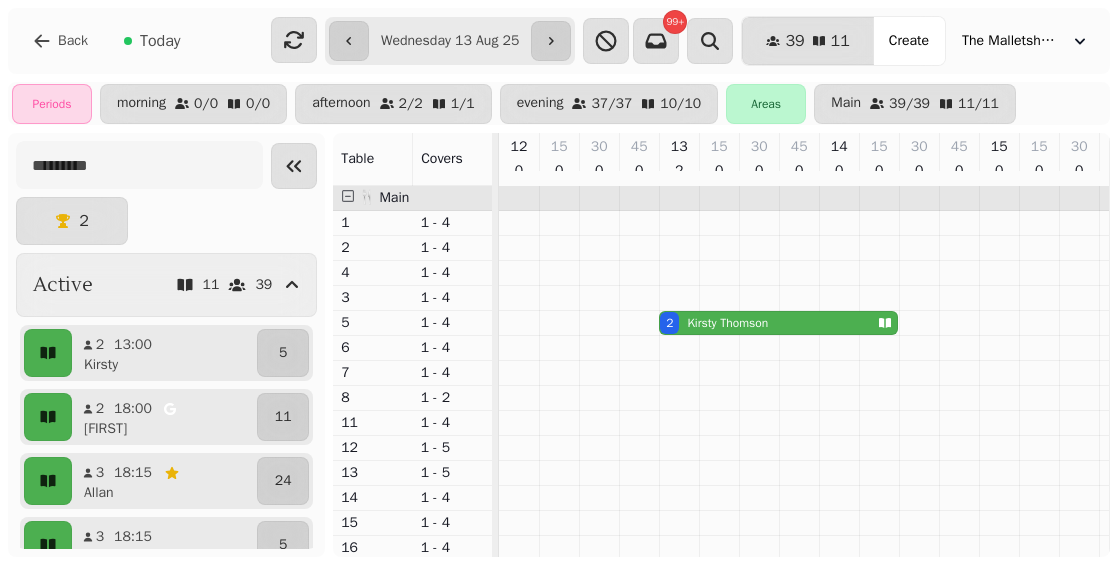 scroll, scrollTop: 0, scrollLeft: 109, axis: horizontal 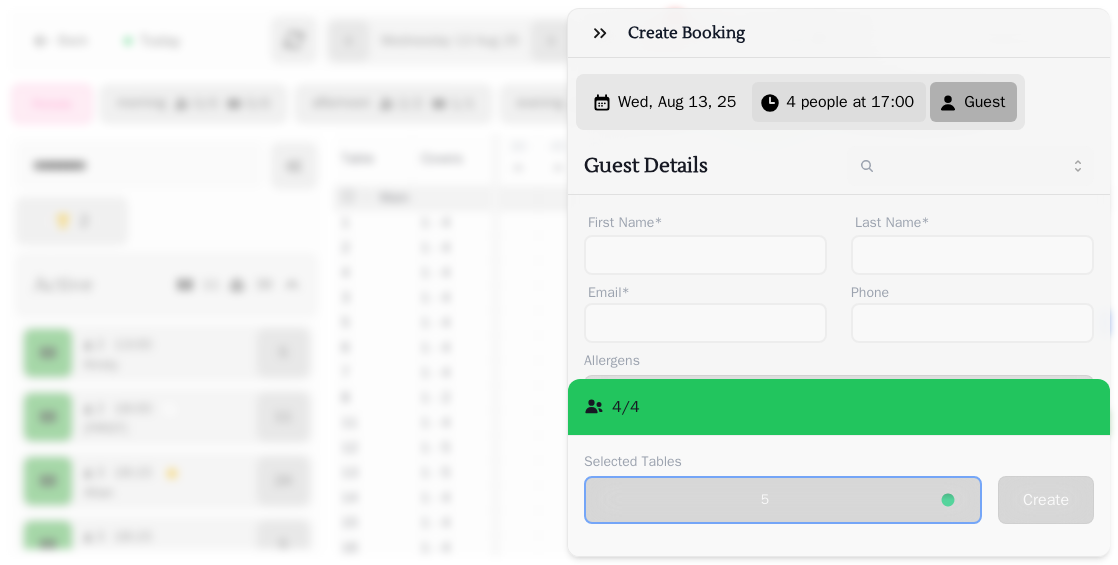 click on "4 people at 17:00" at bounding box center (850, 102) 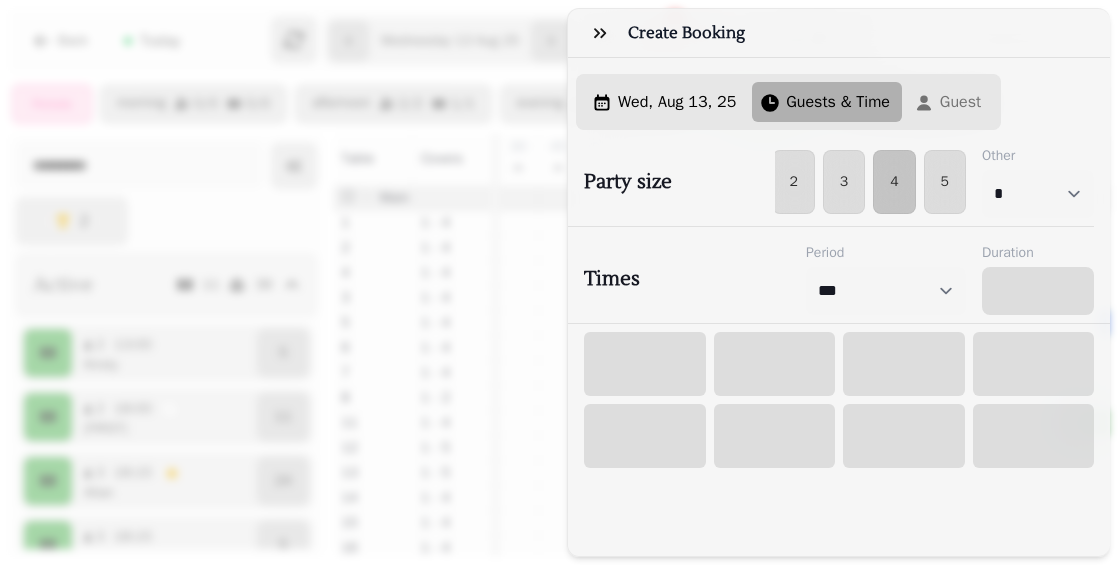 select on "****" 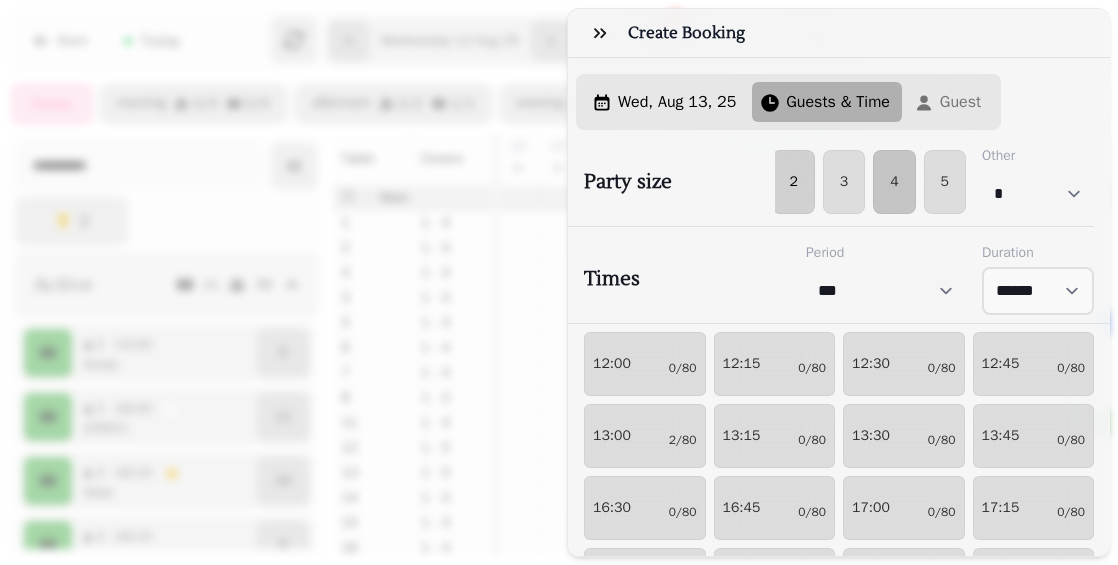 click on "2" at bounding box center [793, 182] 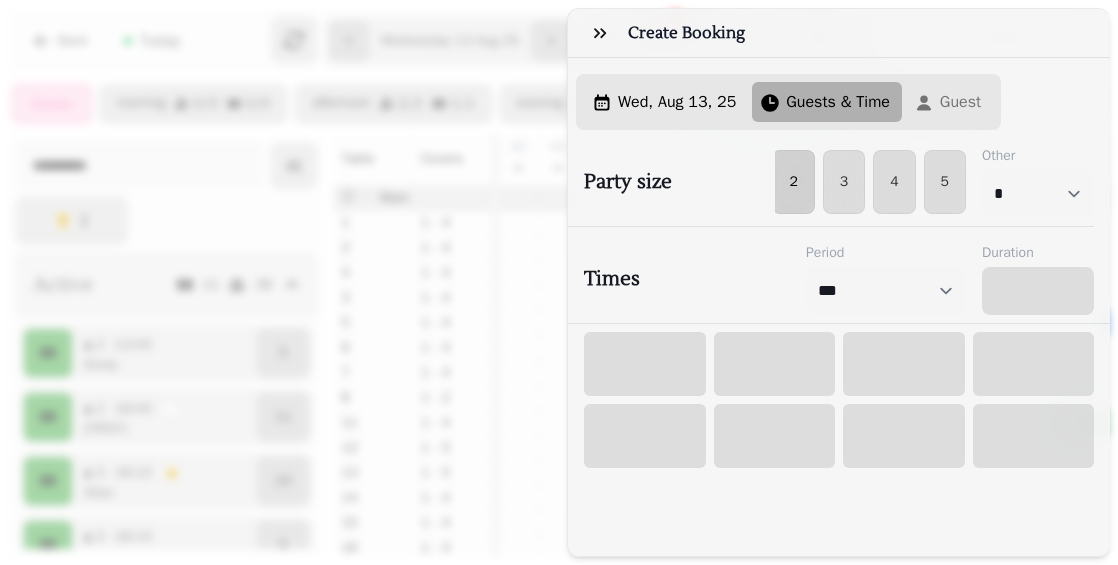 select on "****" 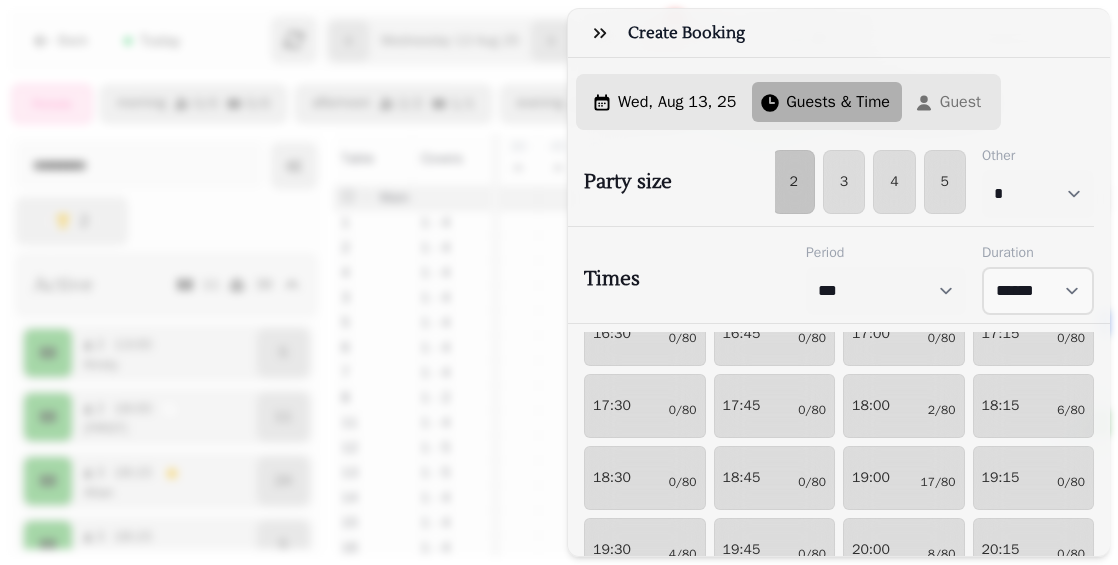 scroll, scrollTop: 172, scrollLeft: 0, axis: vertical 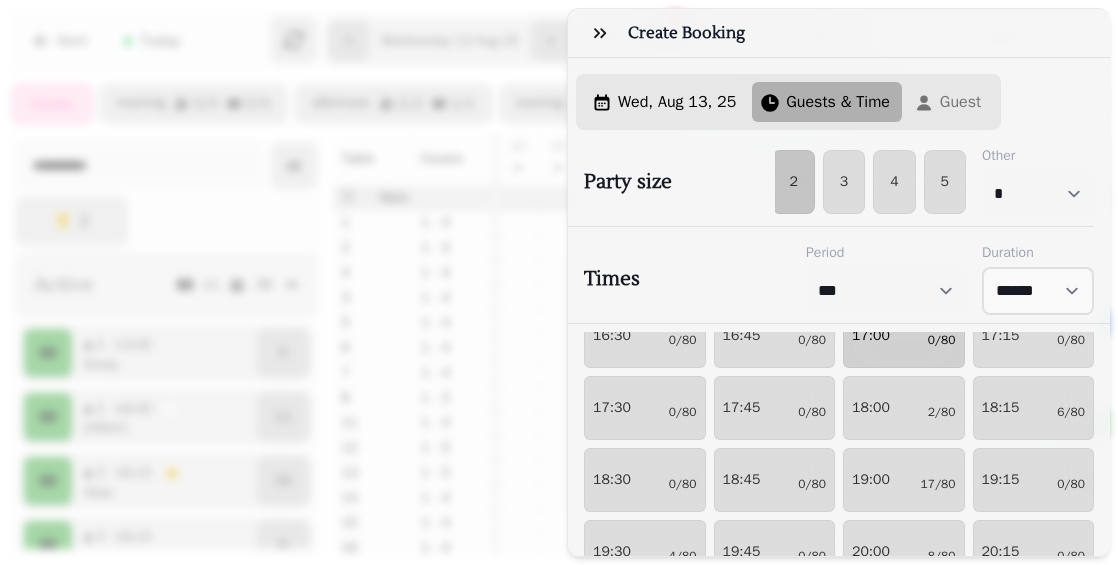 click on "17:00 0/80" at bounding box center (904, 336) 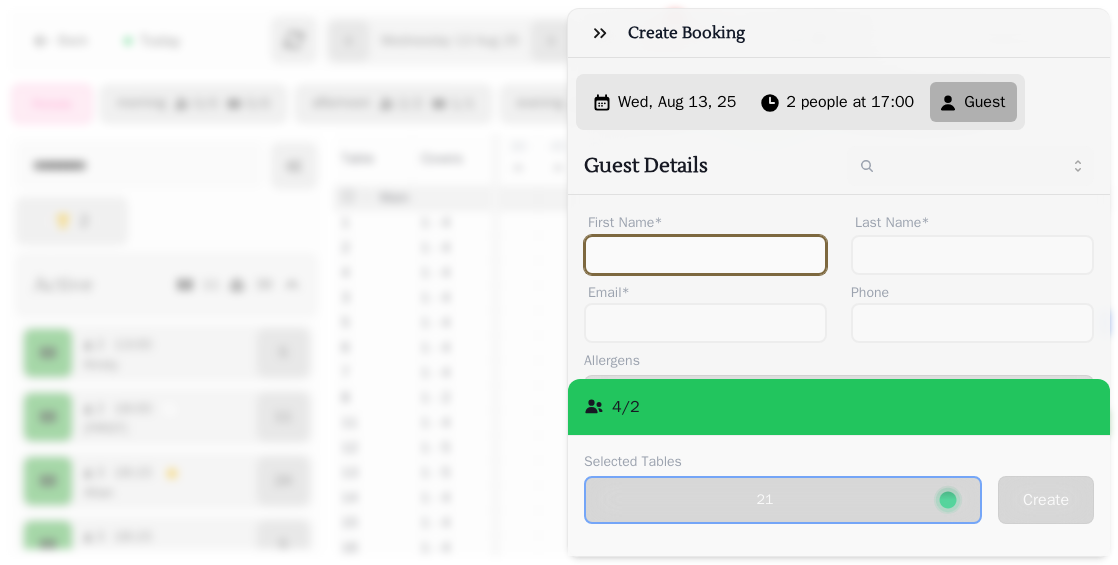 click on "First Name*" at bounding box center (705, 255) 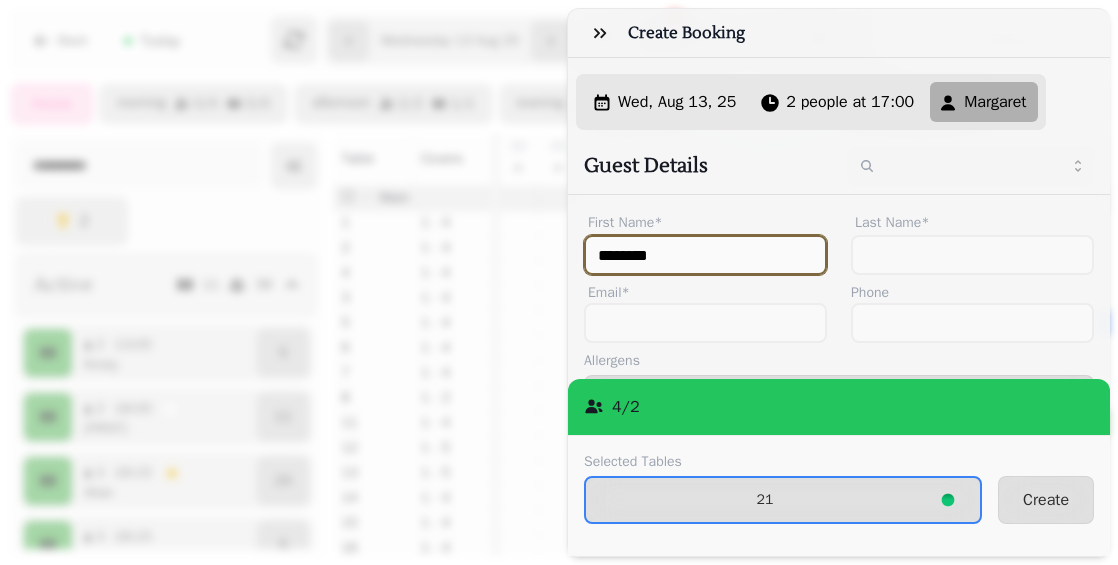 type on "********" 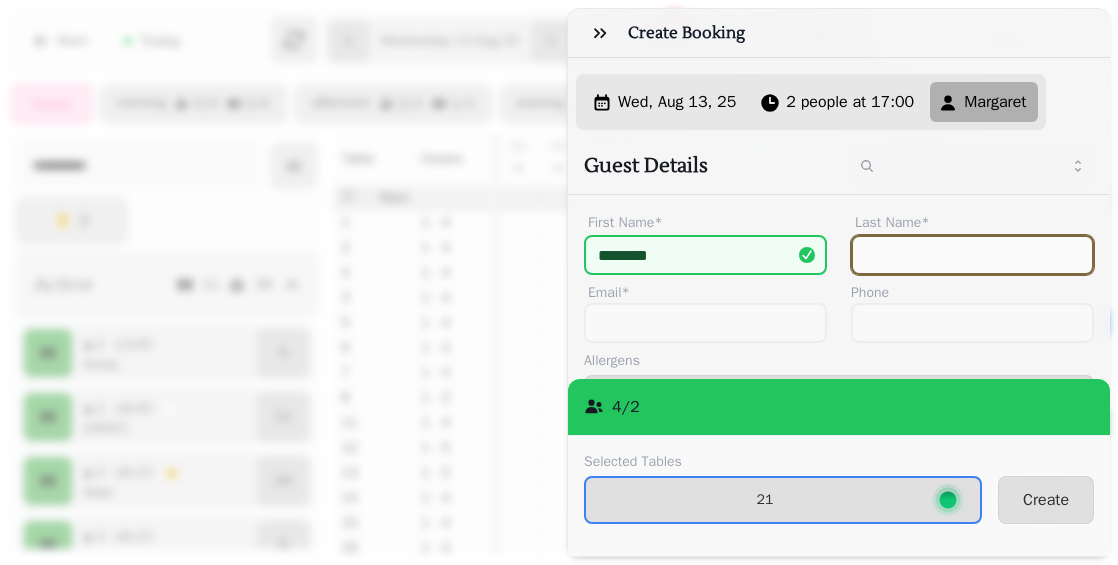 click on "Last Name*" at bounding box center (972, 255) 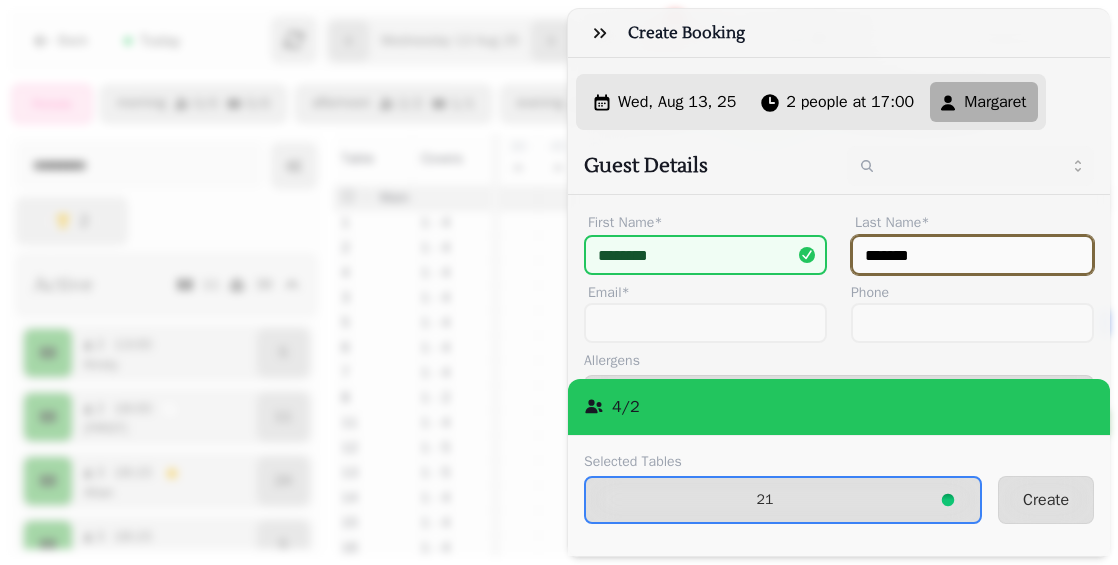 type on "*******" 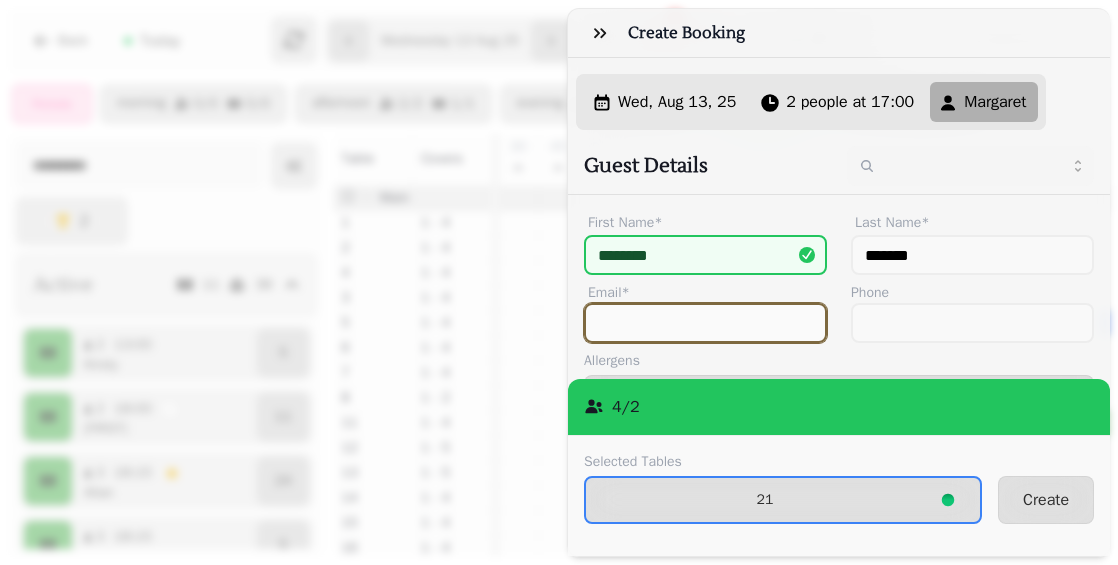 click on "Email*" at bounding box center [705, 323] 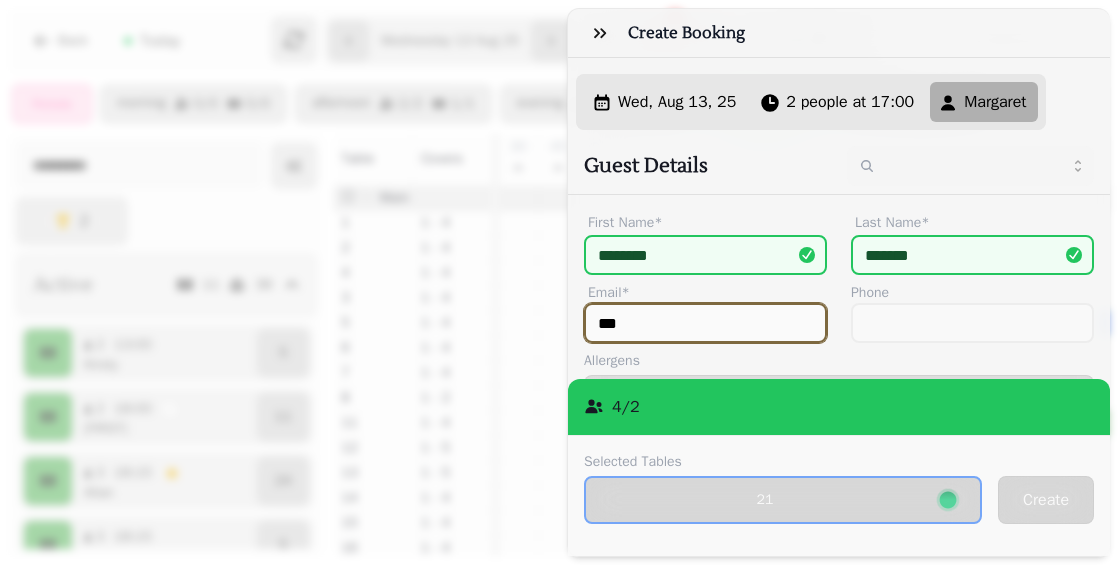 type on "**********" 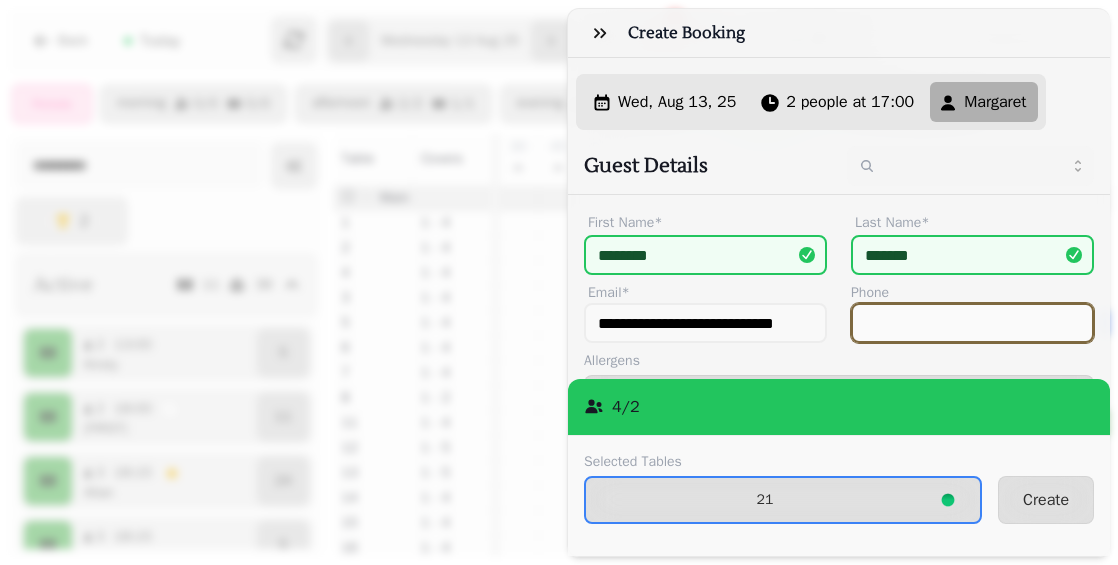 click on "Phone" at bounding box center [972, 323] 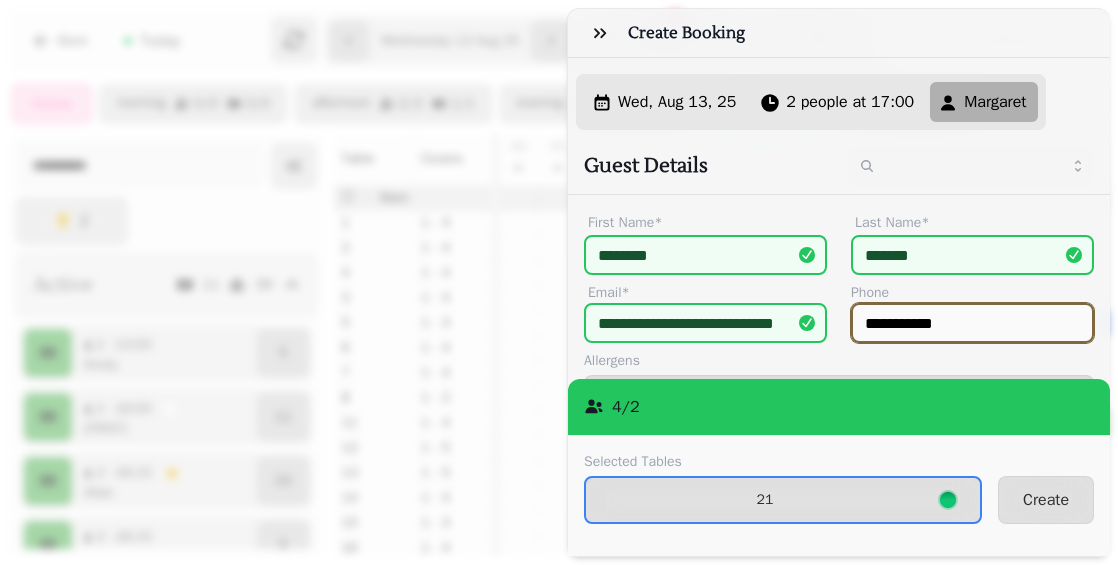 type on "**********" 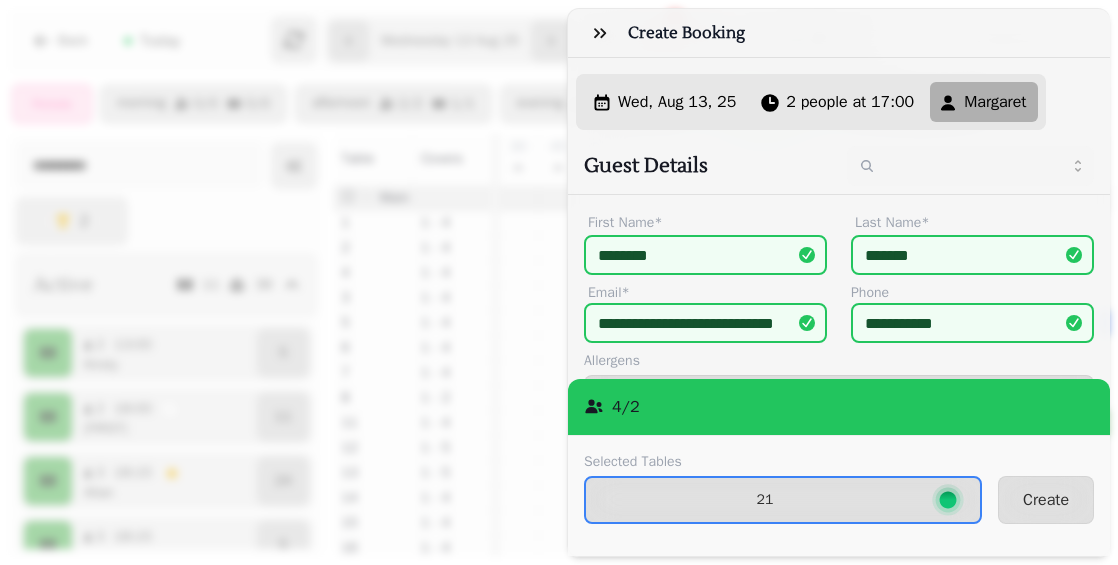 click on "Selected Tables" at bounding box center [783, 462] 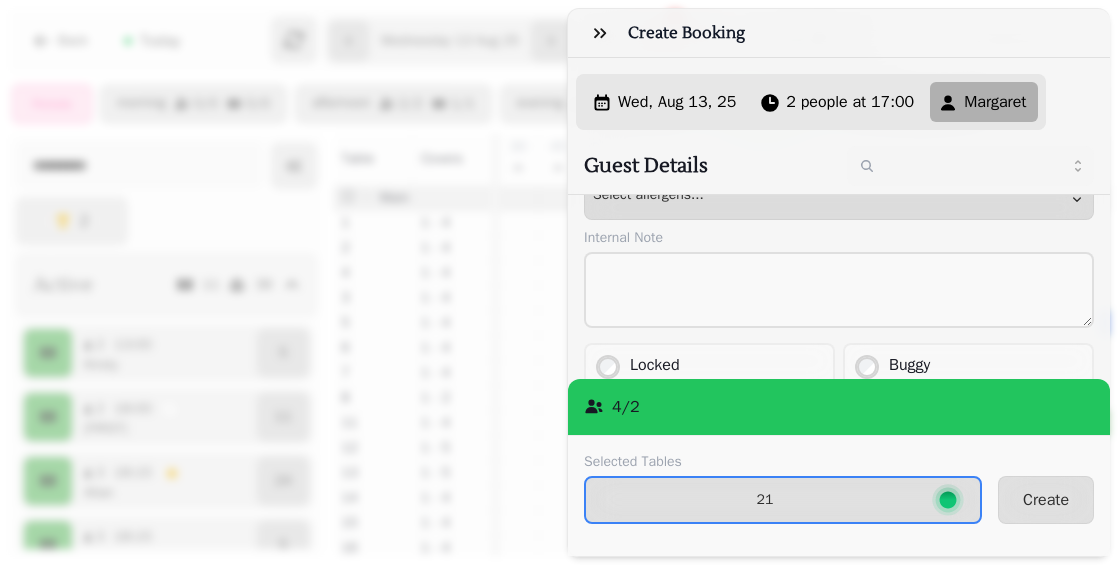 scroll, scrollTop: 227, scrollLeft: 0, axis: vertical 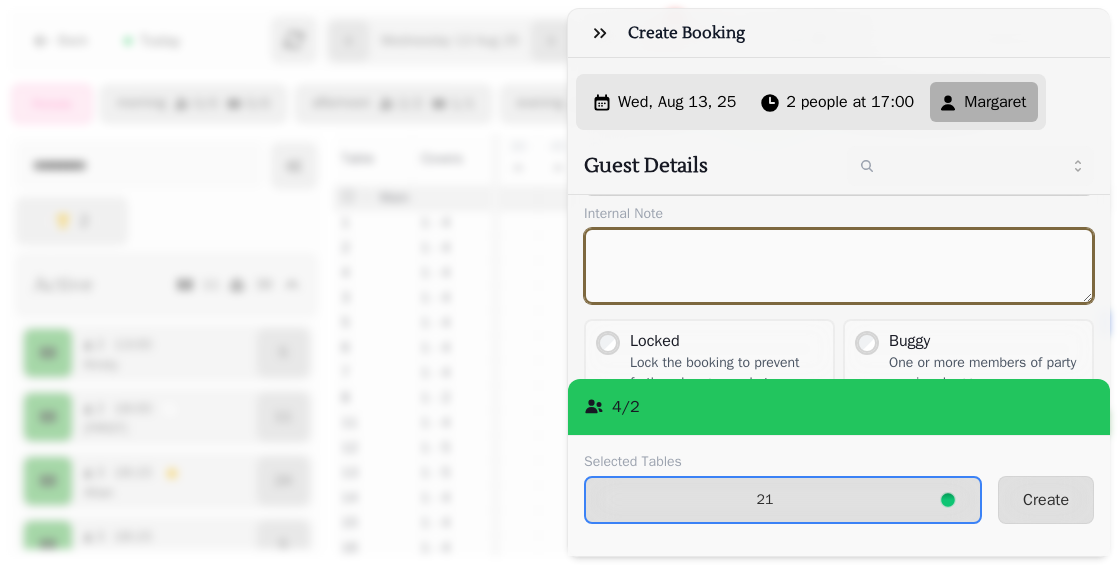 click at bounding box center (839, 266) 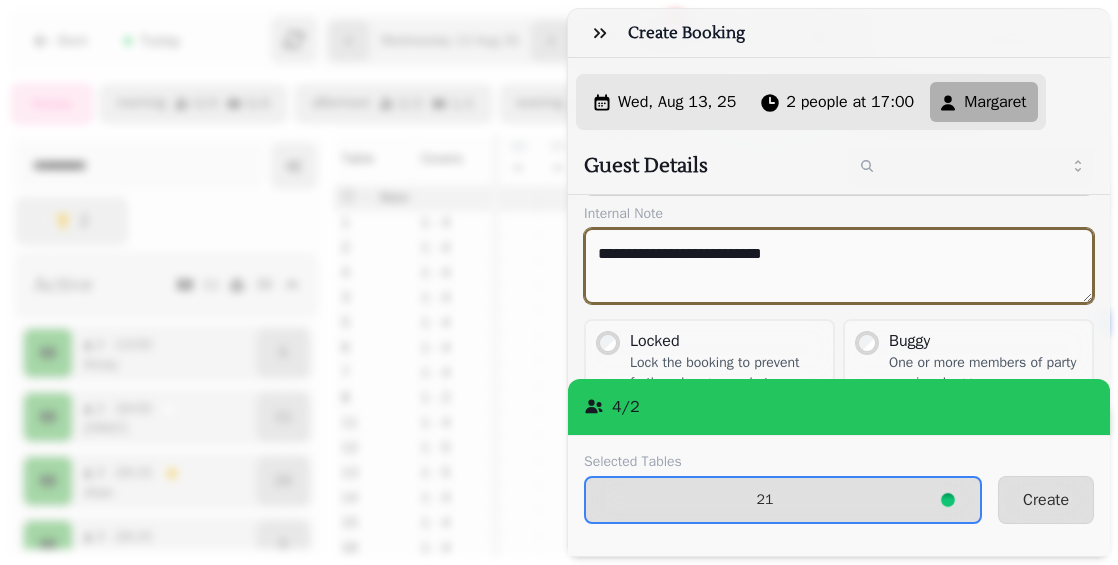 click on "**********" at bounding box center [839, 266] 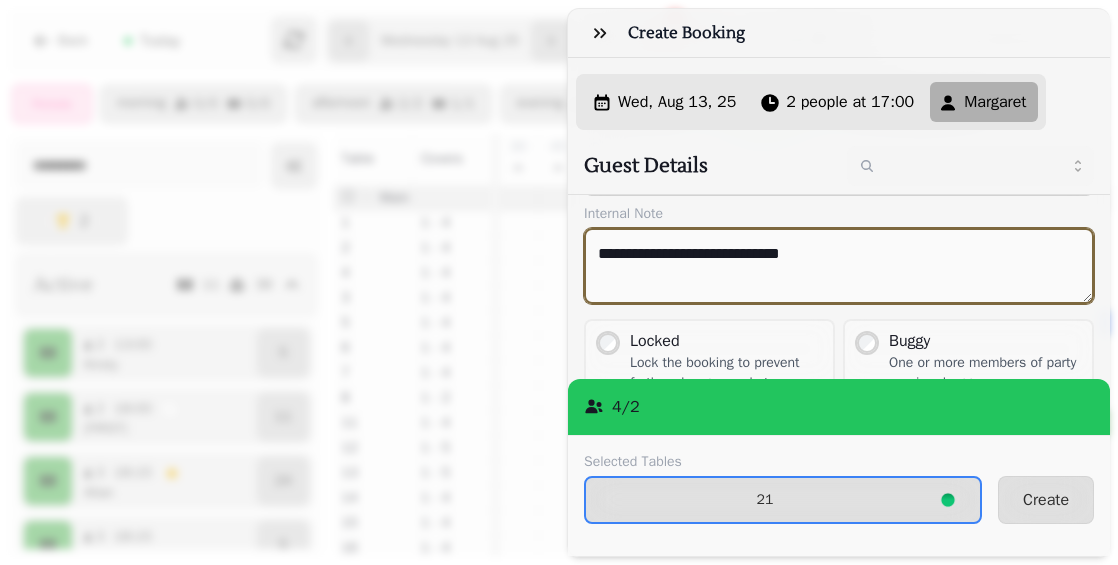 type on "**********" 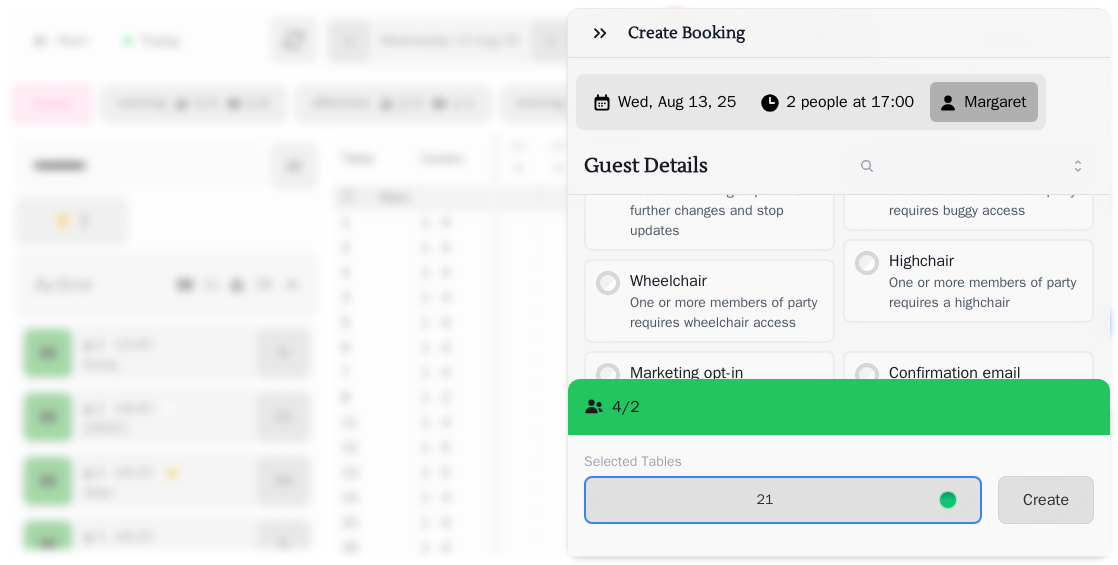 scroll, scrollTop: 535, scrollLeft: 0, axis: vertical 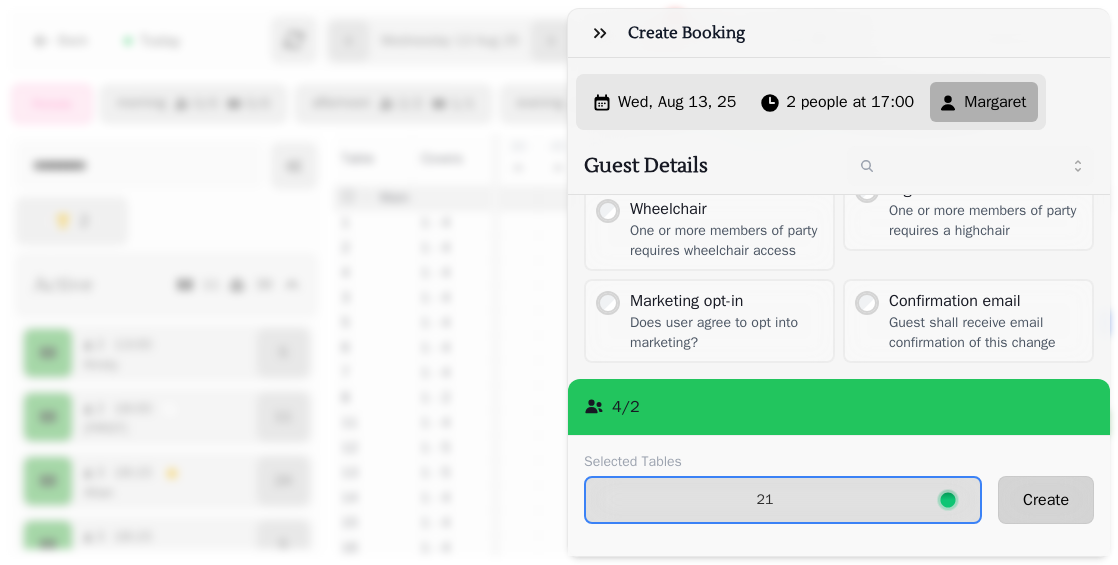 click on "Create" at bounding box center (1046, 500) 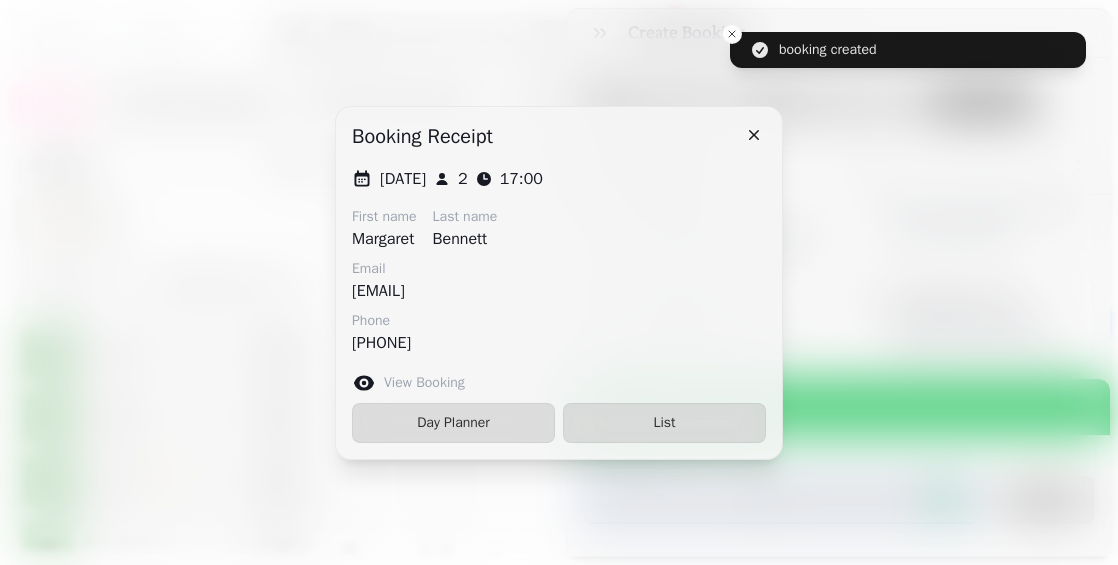 scroll, scrollTop: 421, scrollLeft: 0, axis: vertical 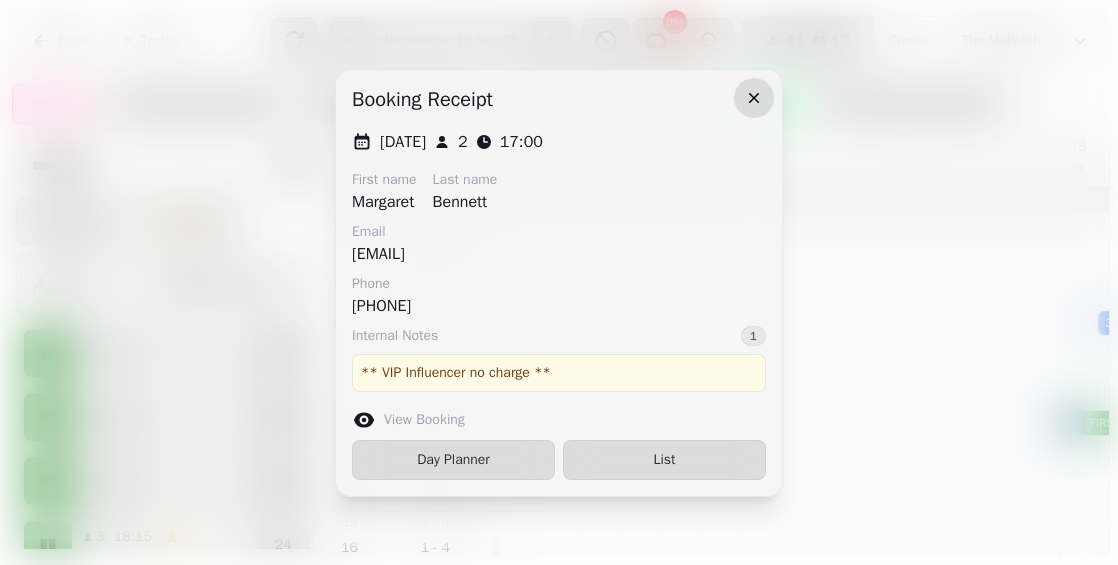 click 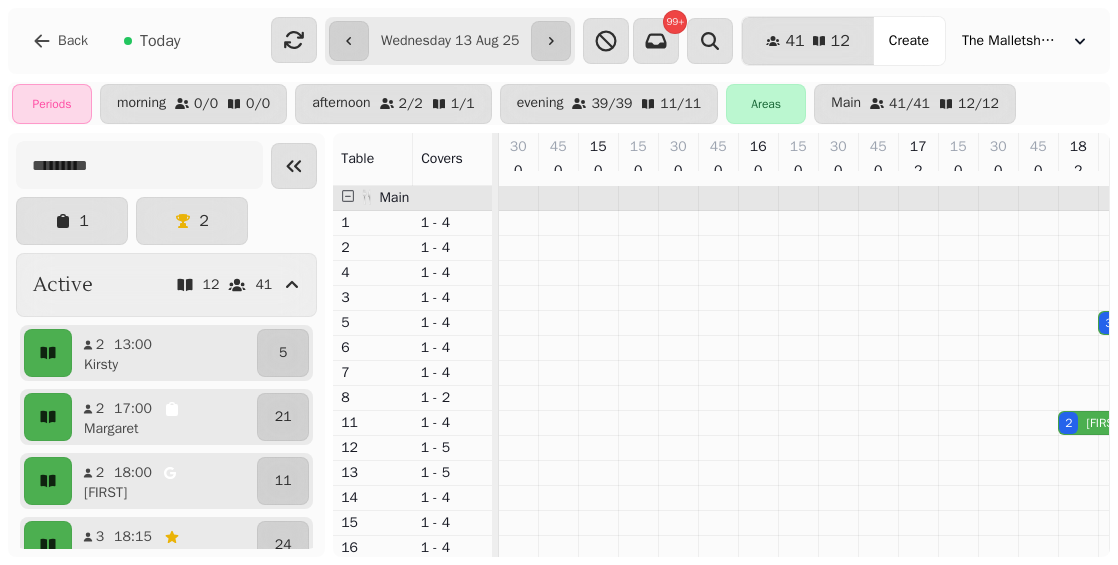click on "**********" at bounding box center [450, 41] 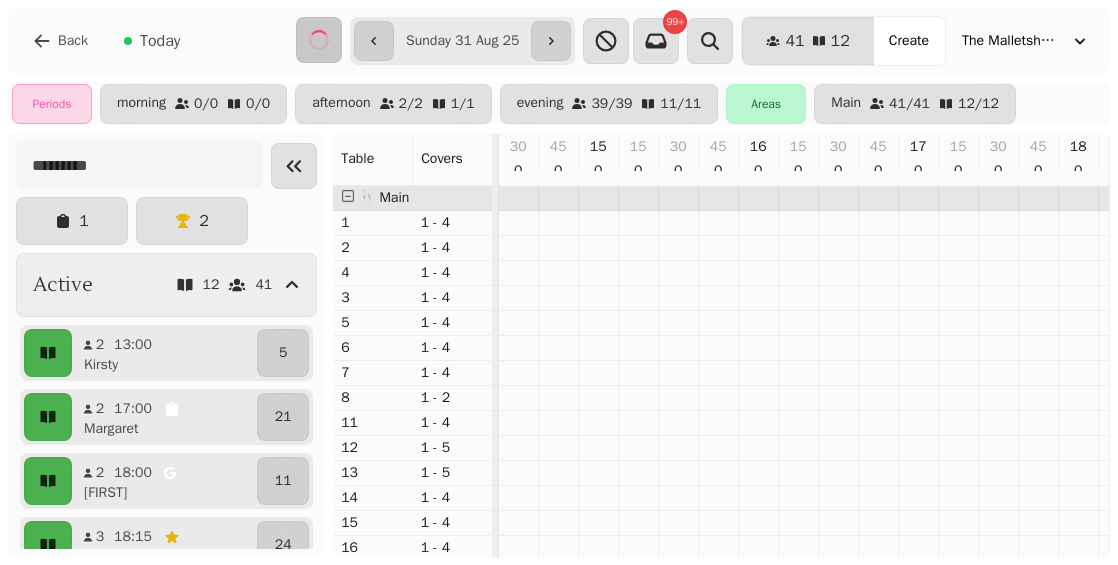 scroll, scrollTop: 0, scrollLeft: 0, axis: both 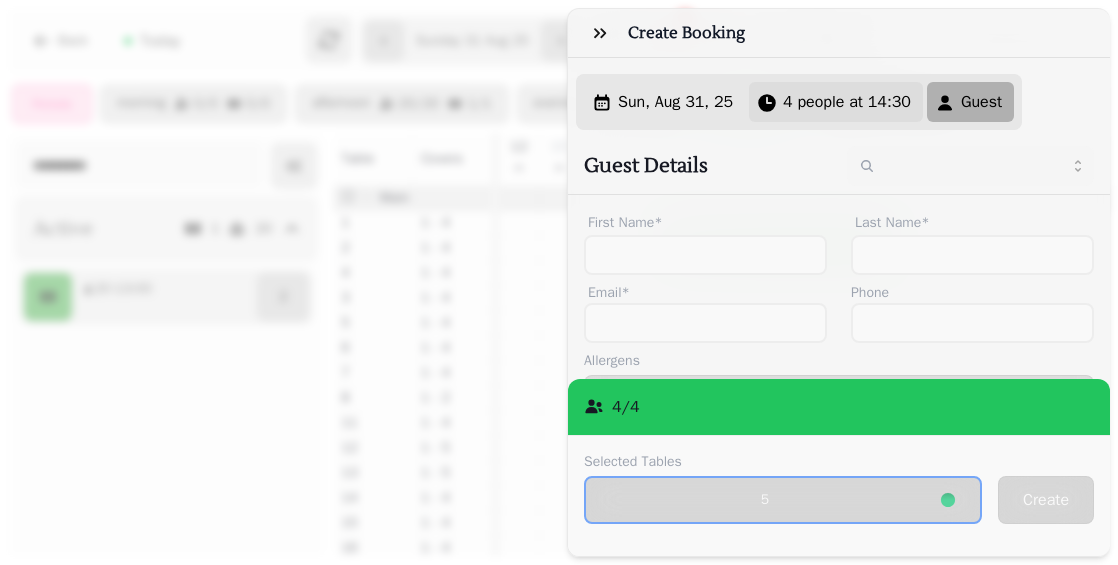 click on "4 people at 14:30" at bounding box center (847, 102) 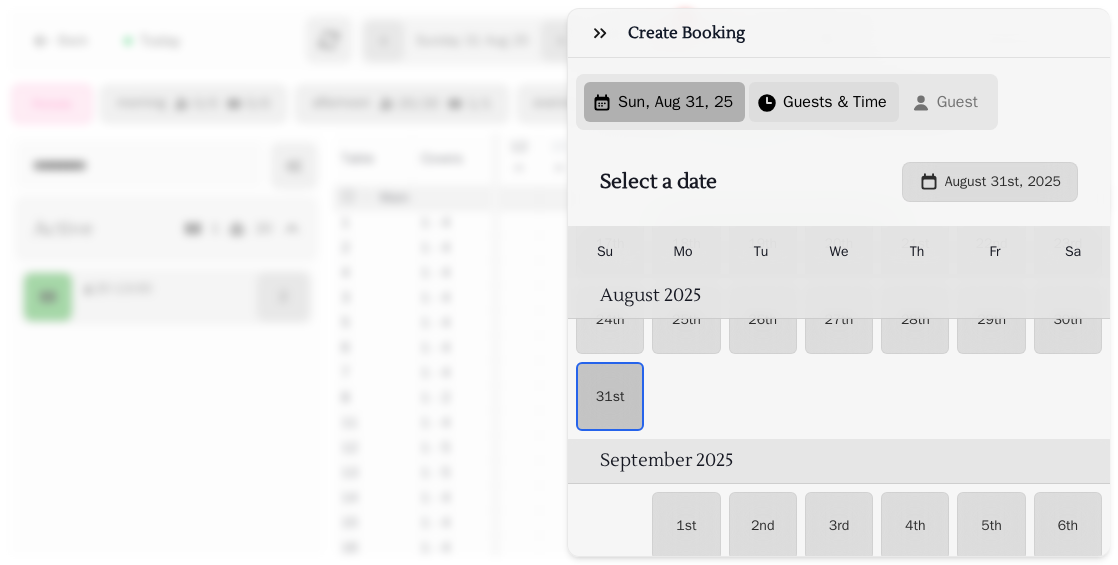 scroll, scrollTop: 354, scrollLeft: 0, axis: vertical 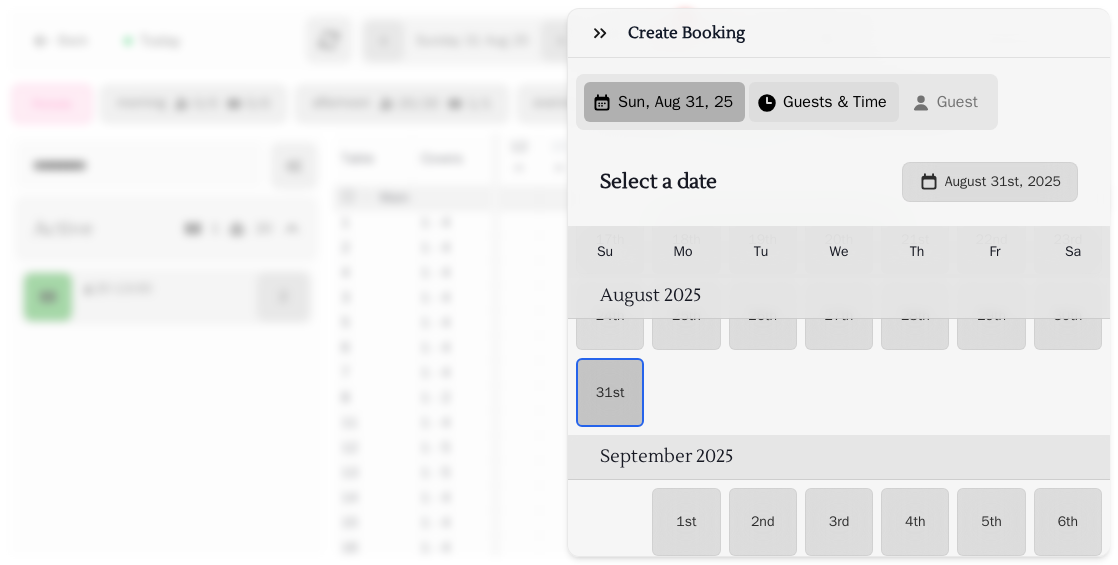 click on "Guests & Time" at bounding box center (835, 102) 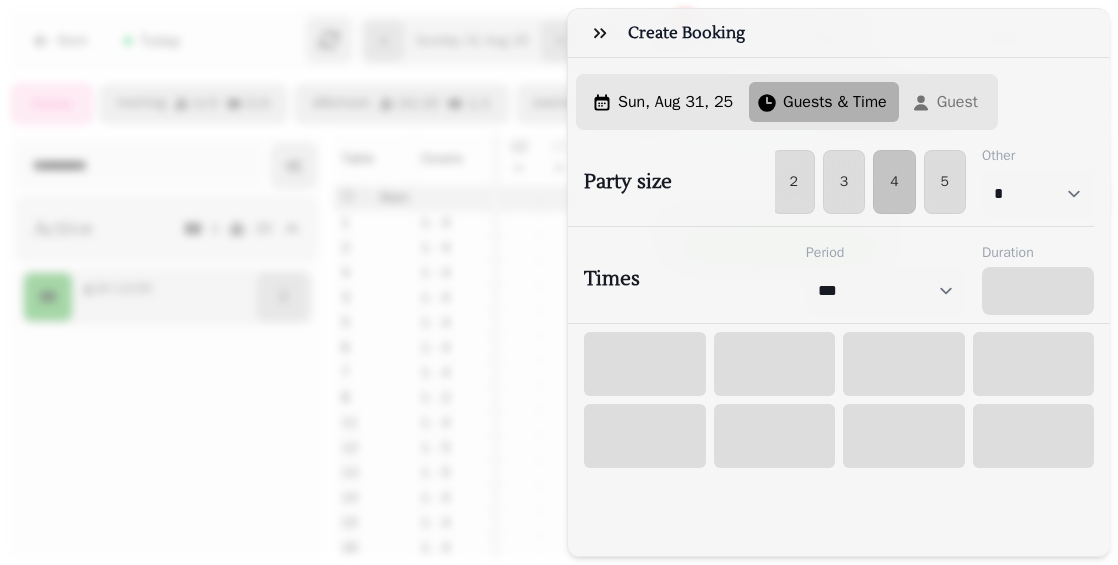 select on "****" 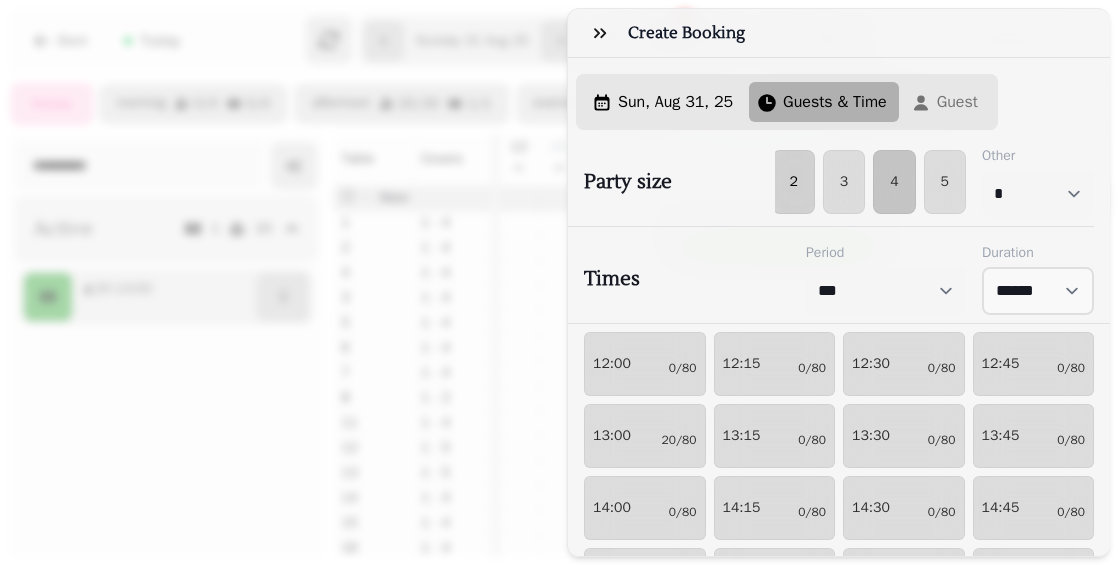 click on "2" at bounding box center [793, 182] 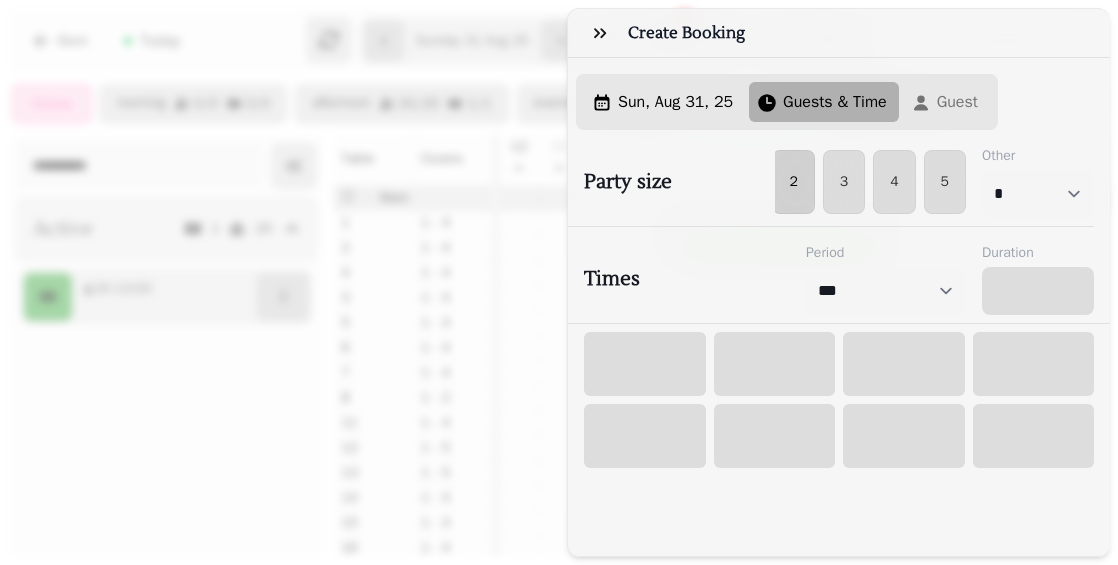 select on "****" 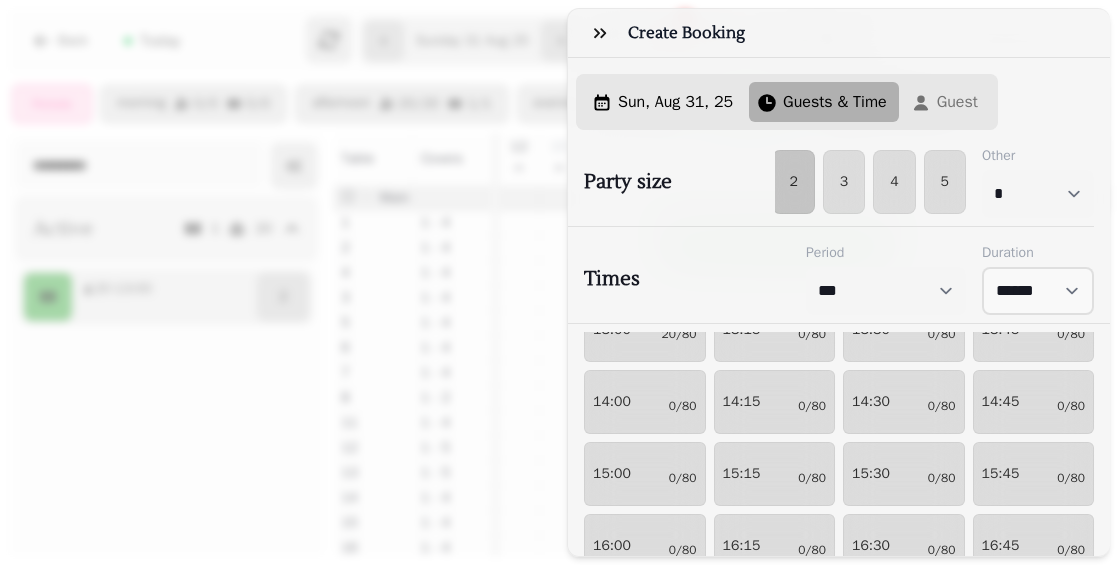 scroll, scrollTop: 108, scrollLeft: 0, axis: vertical 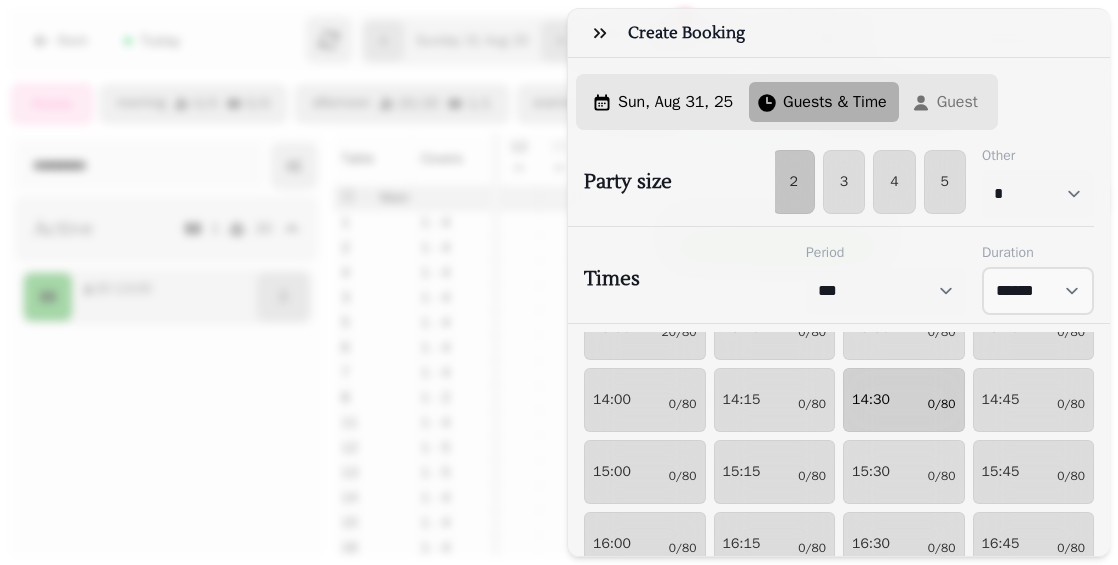 click on "14:30" at bounding box center [871, 400] 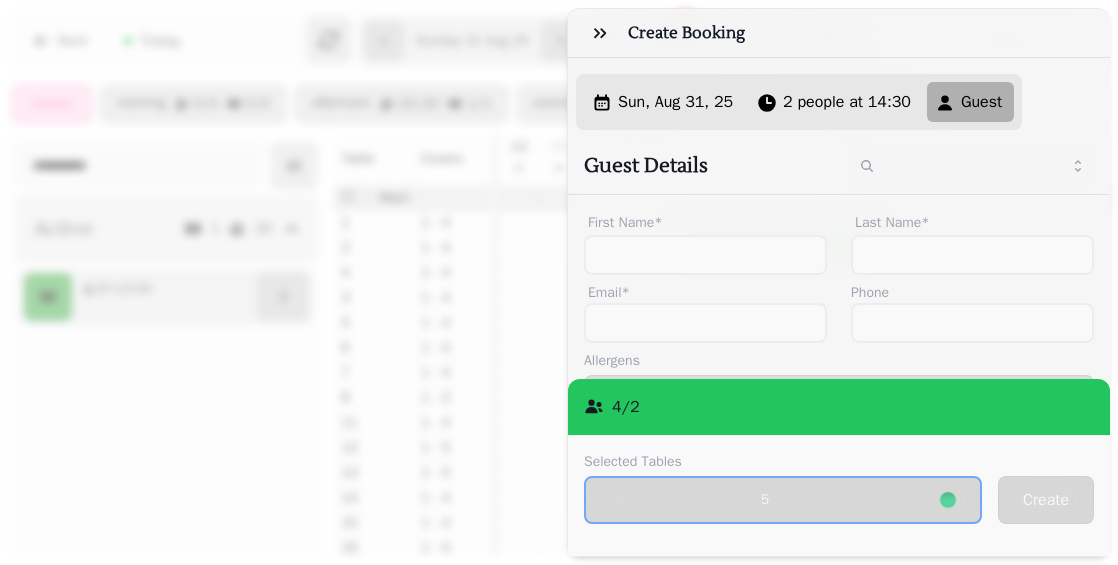 click on "First Name*" at bounding box center (705, 223) 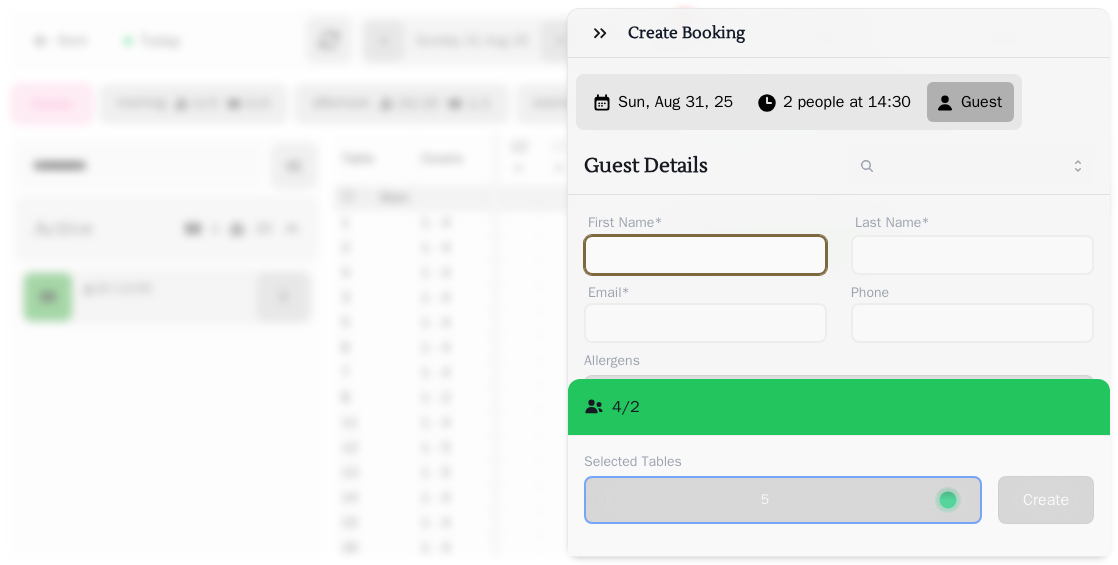 click on "First Name*" at bounding box center [705, 255] 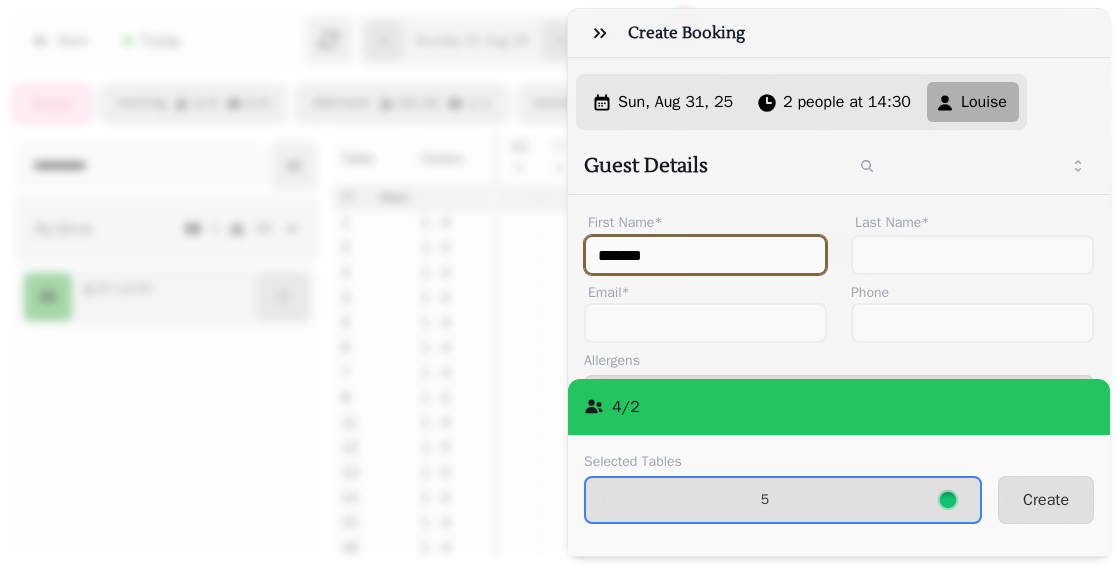 type on "******" 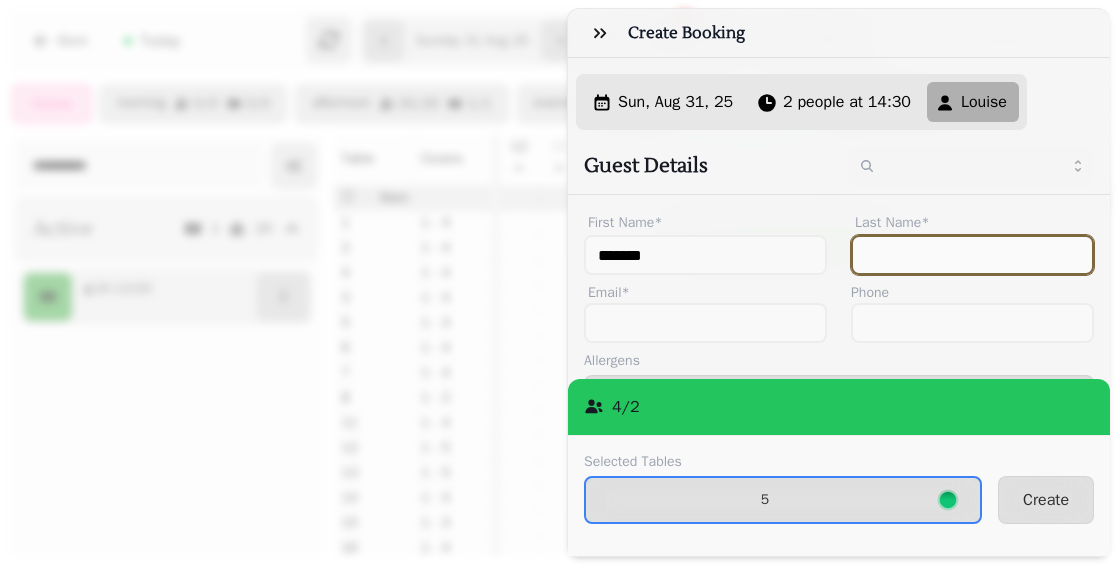 click on "Last Name*" at bounding box center [972, 255] 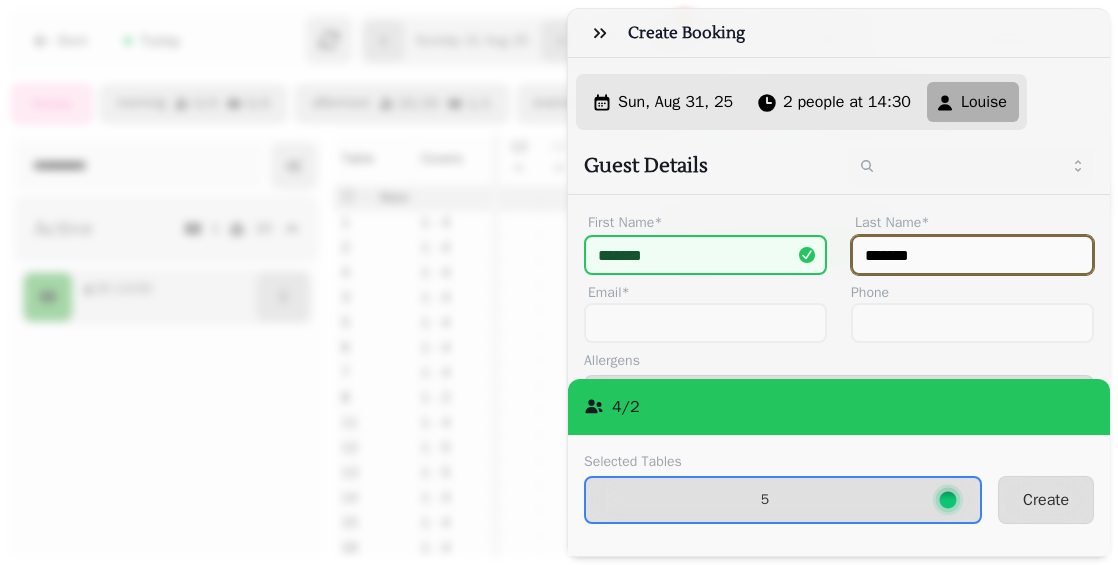 type on "*******" 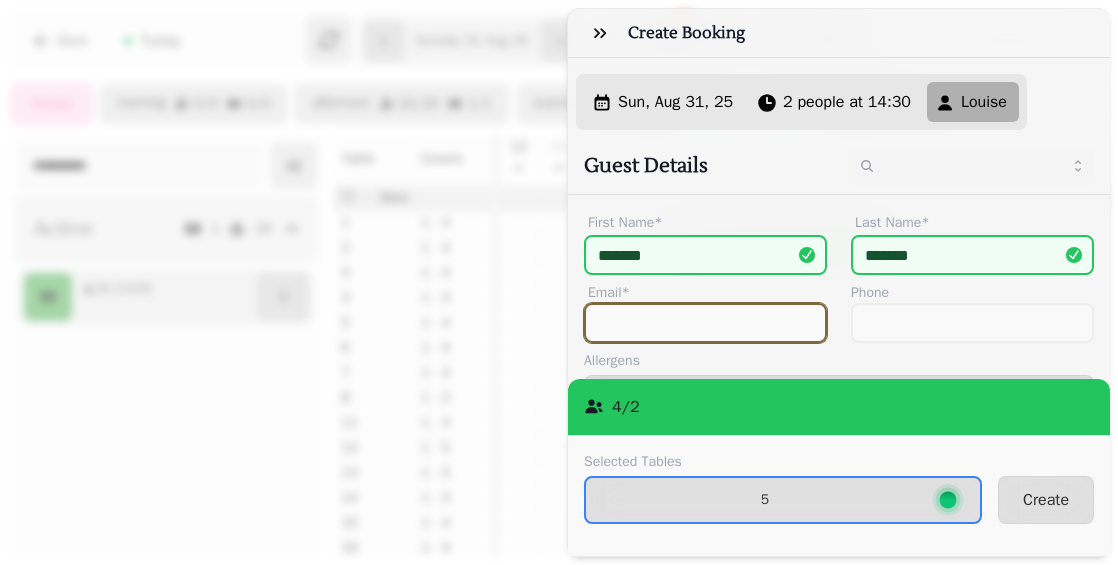 click on "Email*" at bounding box center (705, 323) 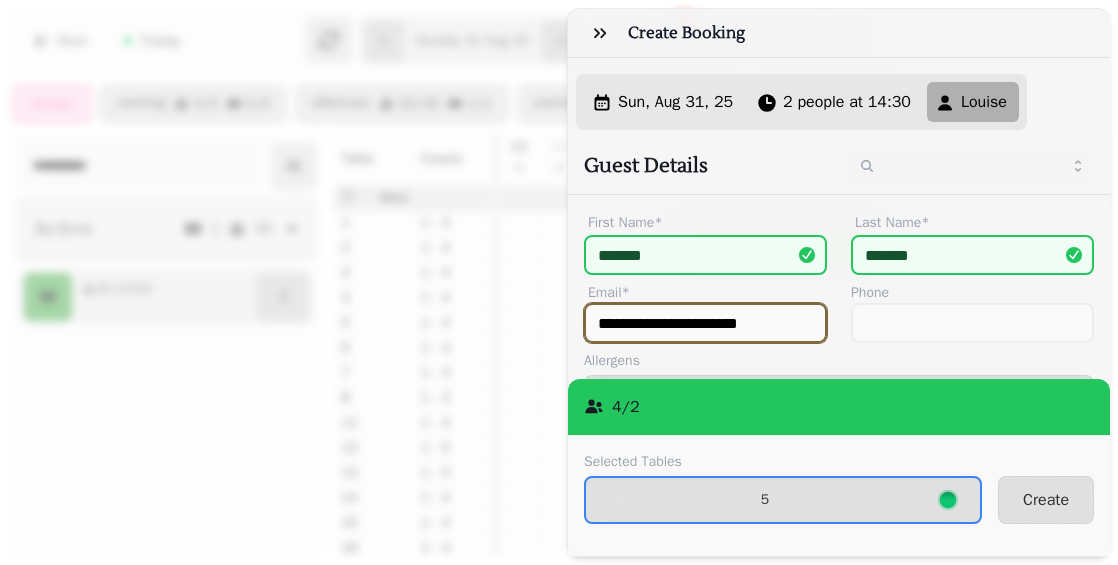 type on "**********" 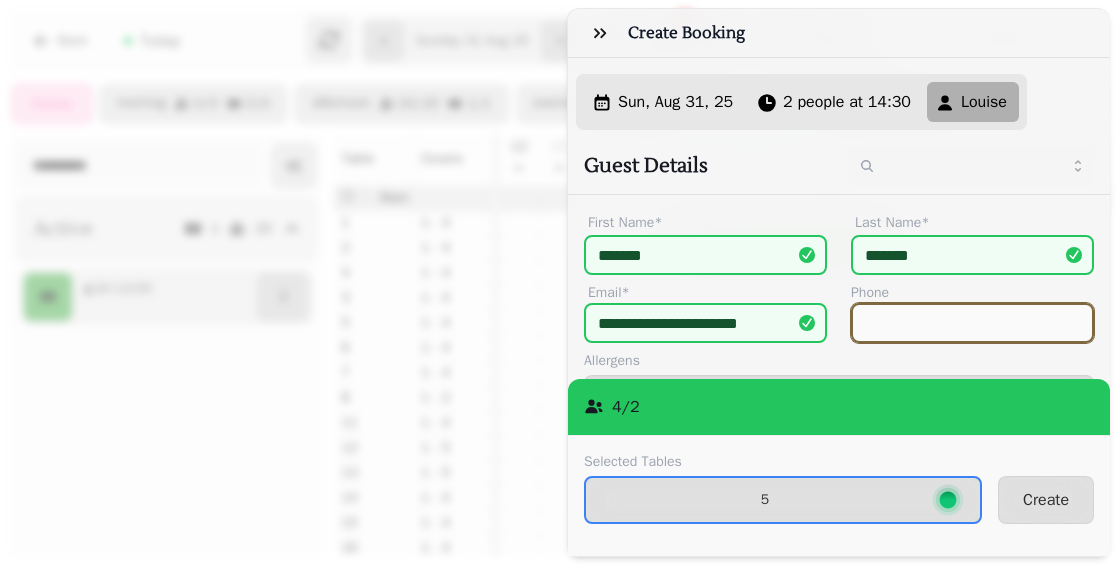 click on "Phone" at bounding box center (972, 323) 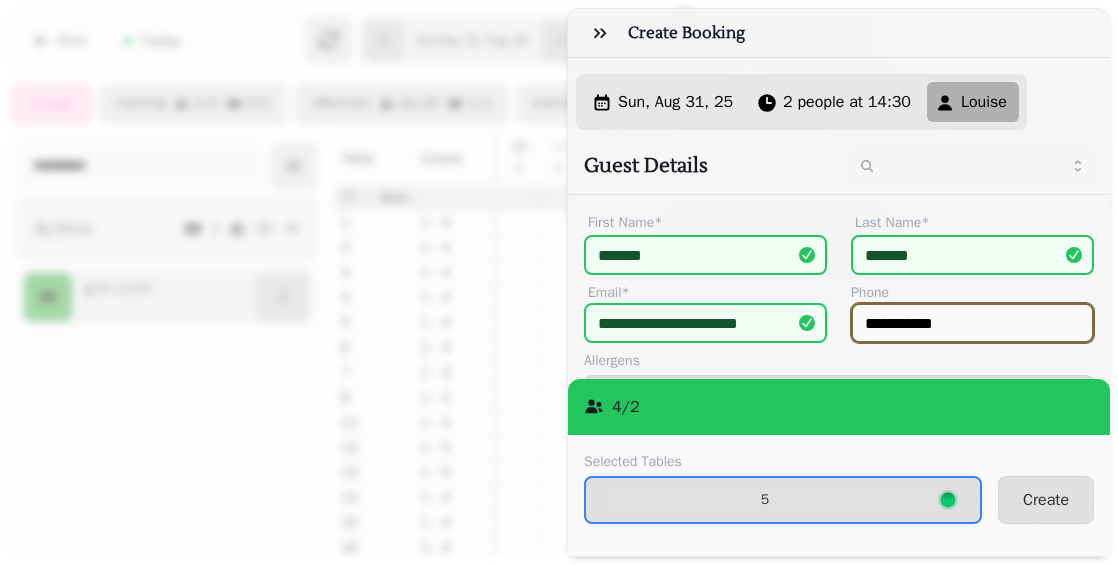 type on "**********" 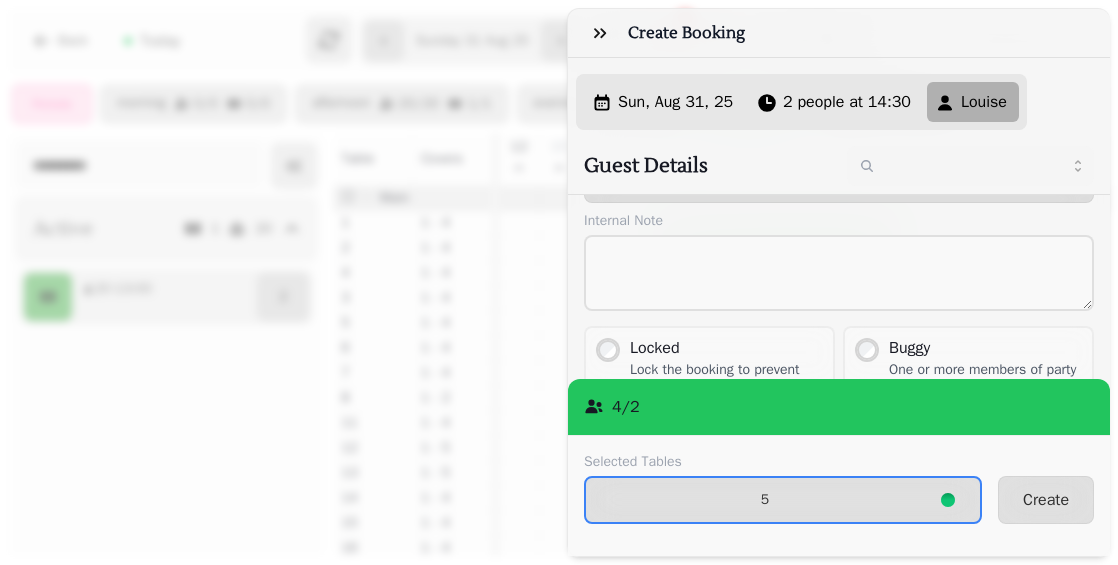 scroll, scrollTop: 225, scrollLeft: 0, axis: vertical 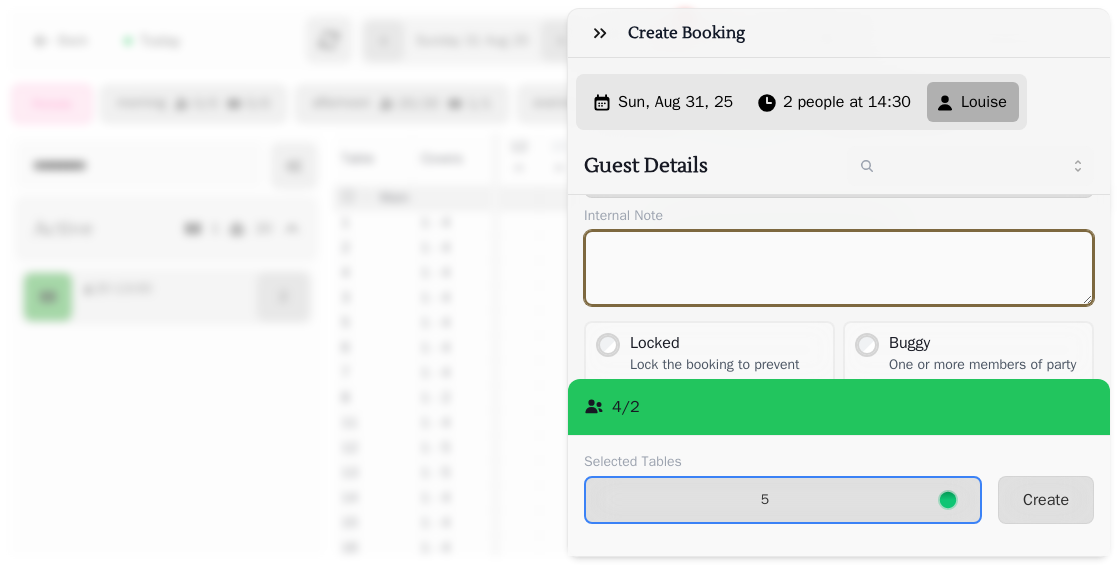 click at bounding box center (839, 268) 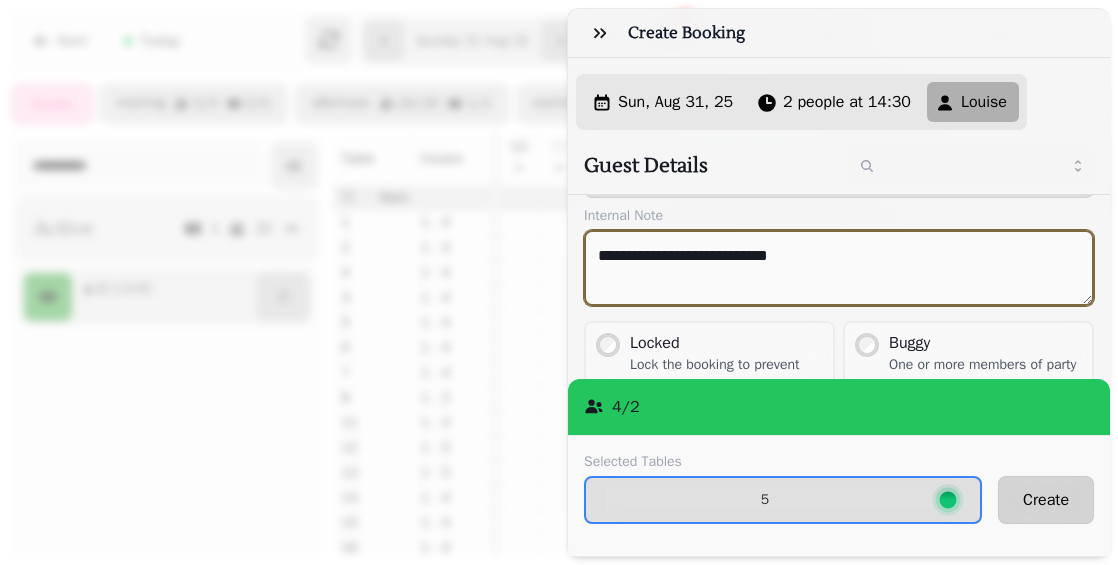 type on "**********" 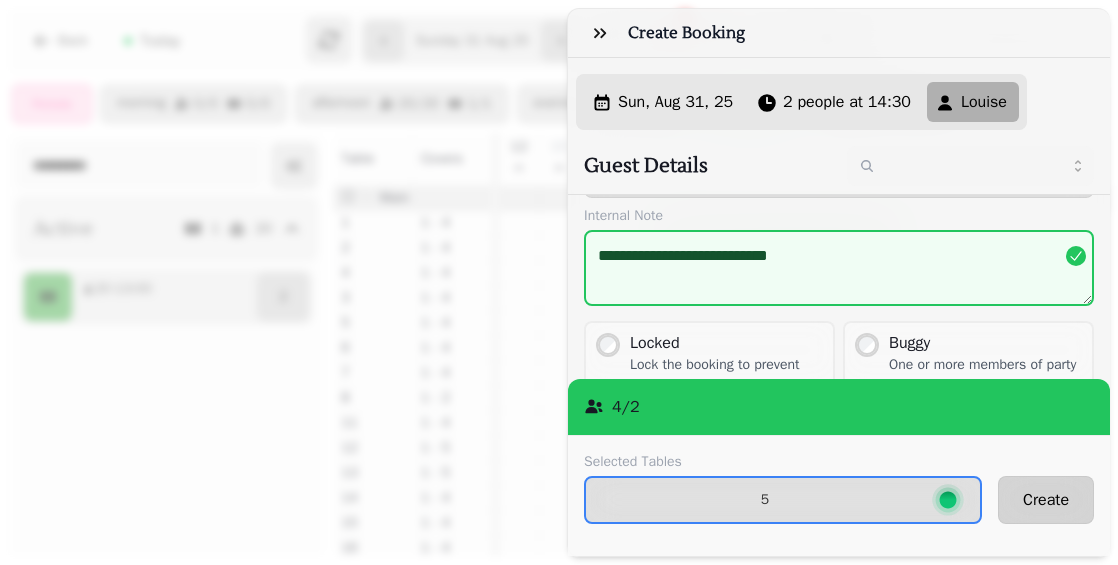 click on "Create" at bounding box center [1046, 500] 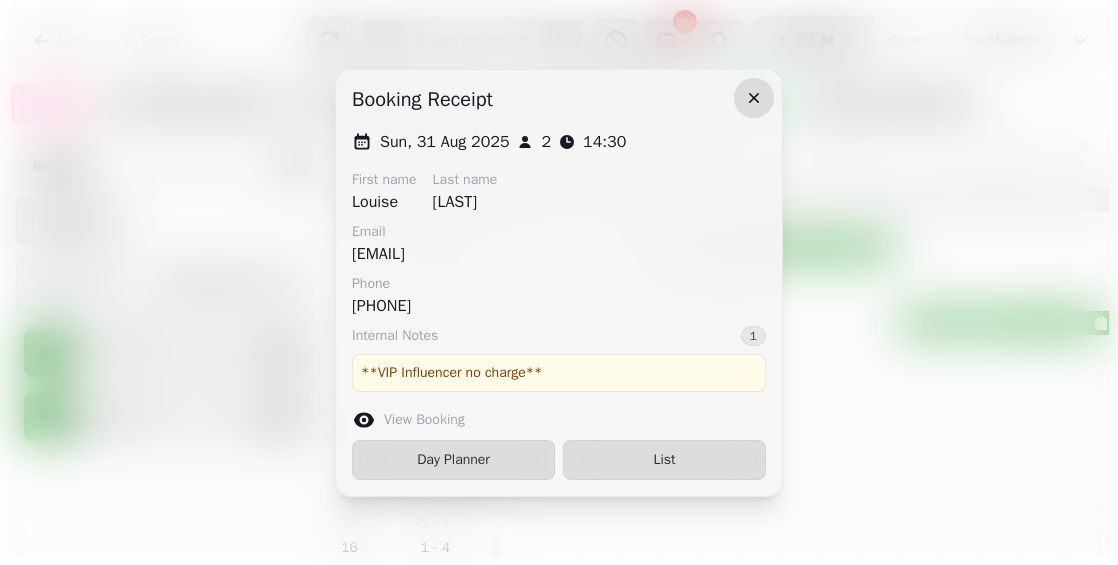 click 